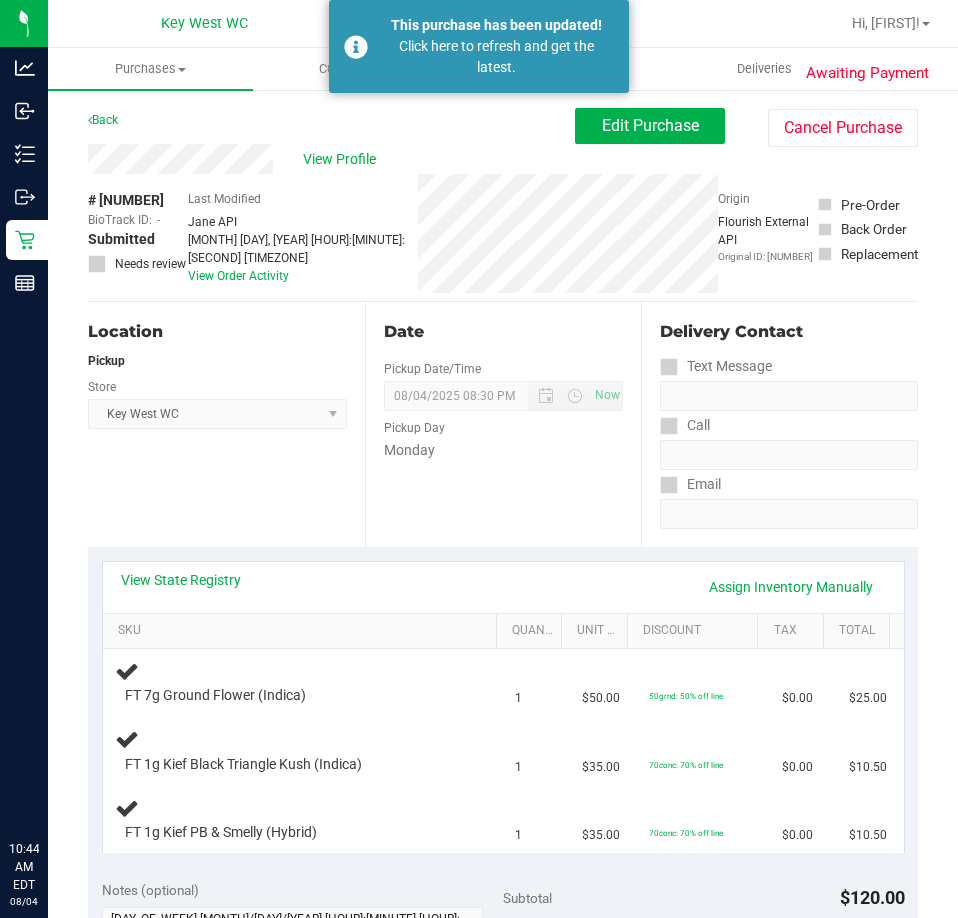 scroll, scrollTop: 0, scrollLeft: 0, axis: both 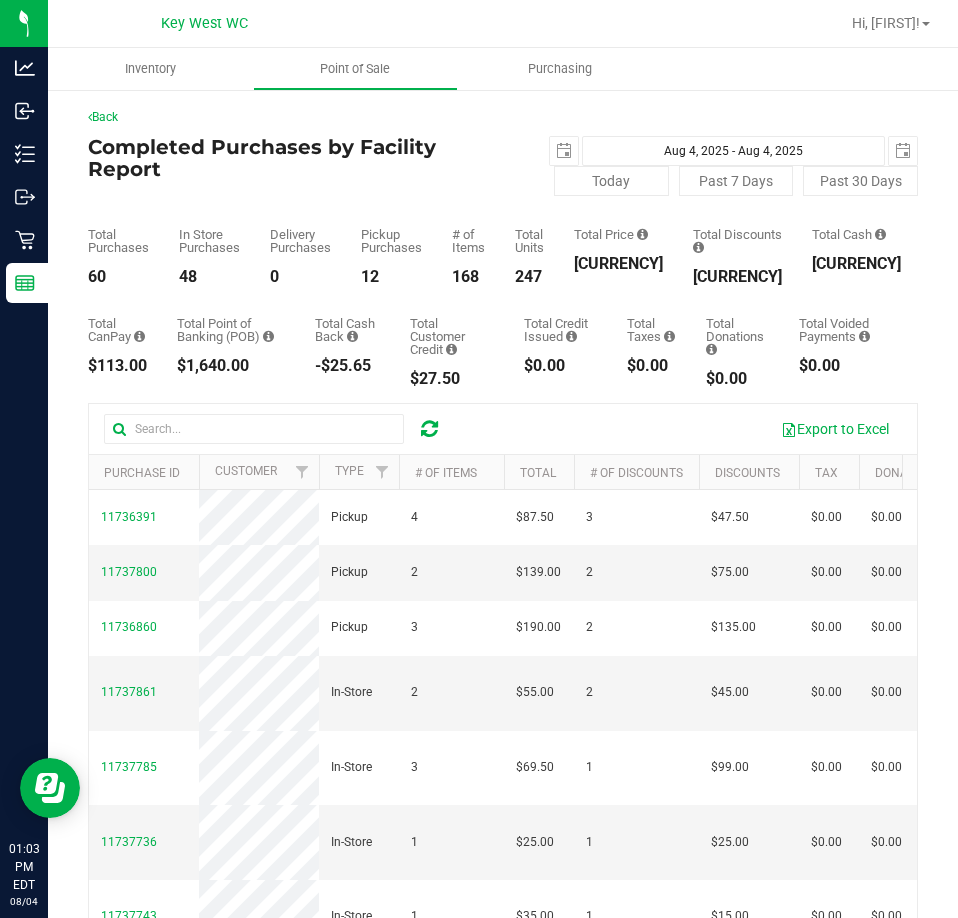 click on "[CURRENCY]" at bounding box center [618, 264] 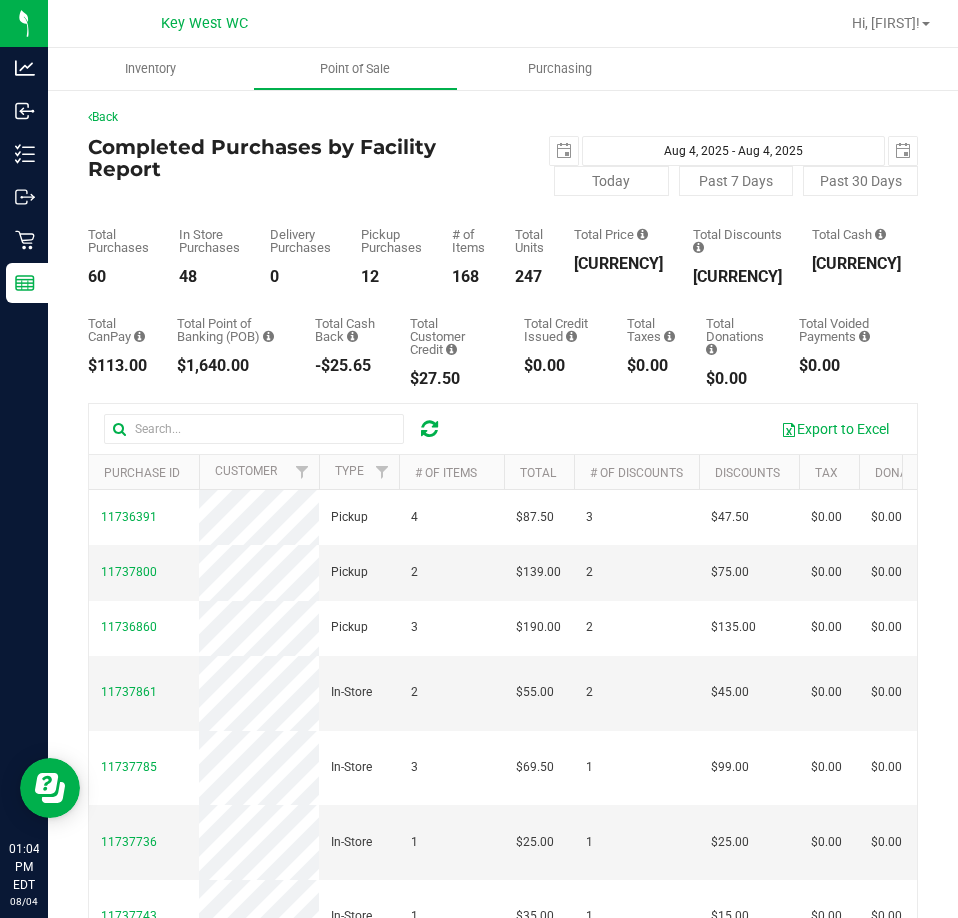 click on "Completed Purchases by Facility Report
[DATE]
[DATE] - [DATE]
[DATE]
Today
Past 7 Days
Past 30 Days" at bounding box center [503, 166] 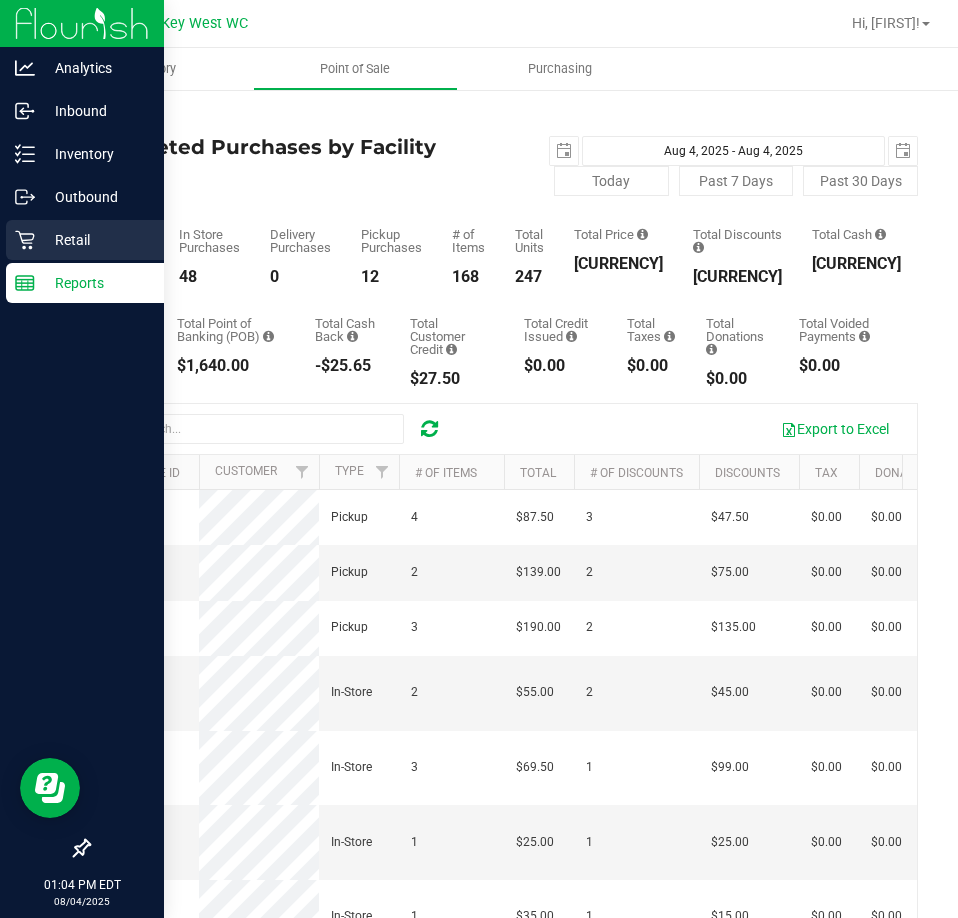 click on "Retail" at bounding box center [95, 240] 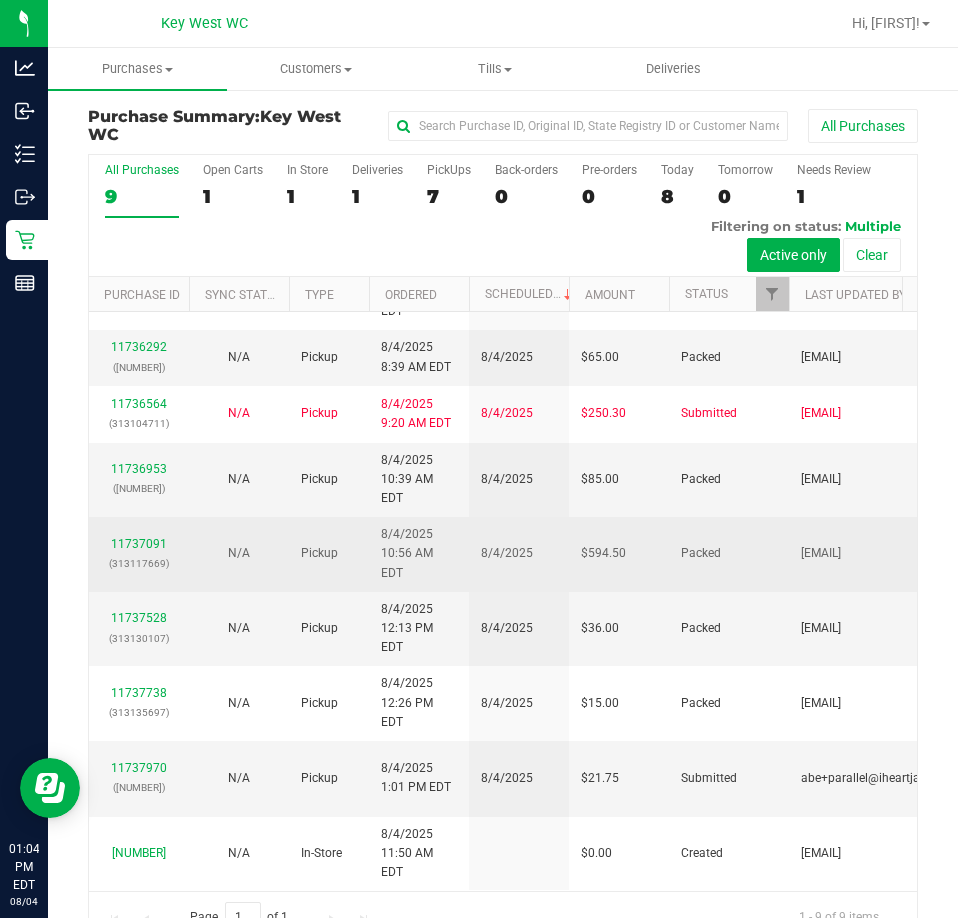 scroll, scrollTop: 203, scrollLeft: 0, axis: vertical 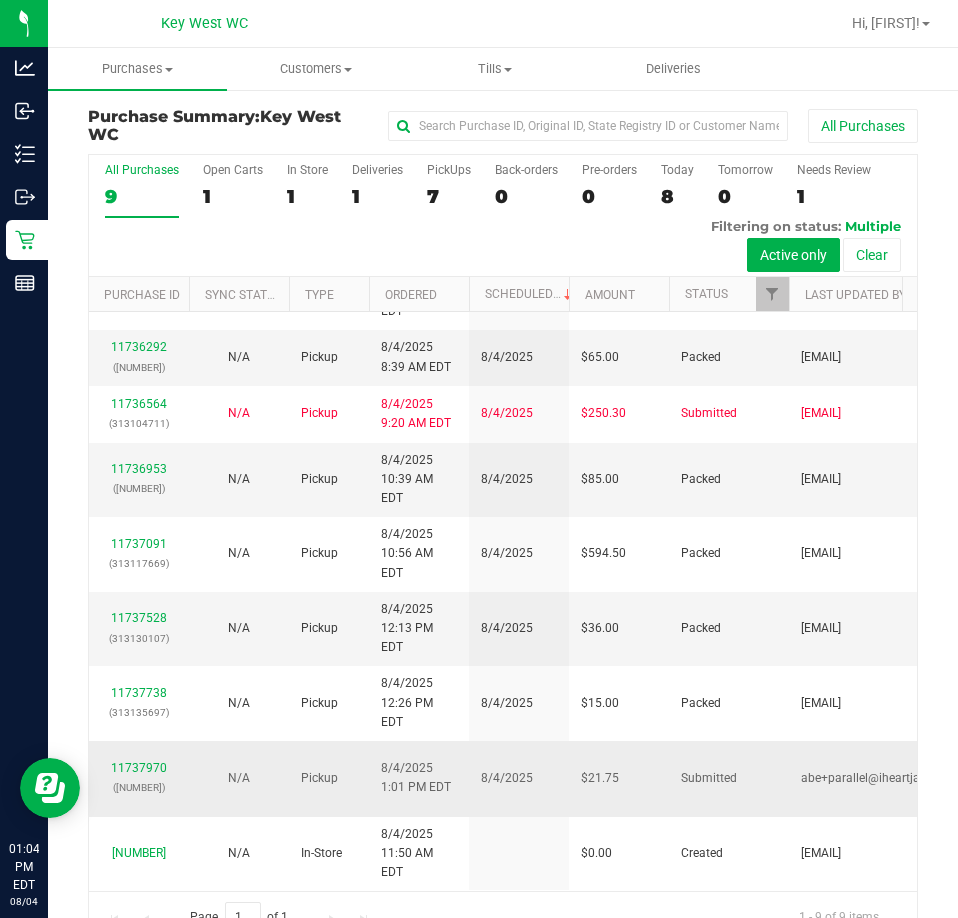 click on "[NUMBER] ([NUMBER])" at bounding box center (139, 778) 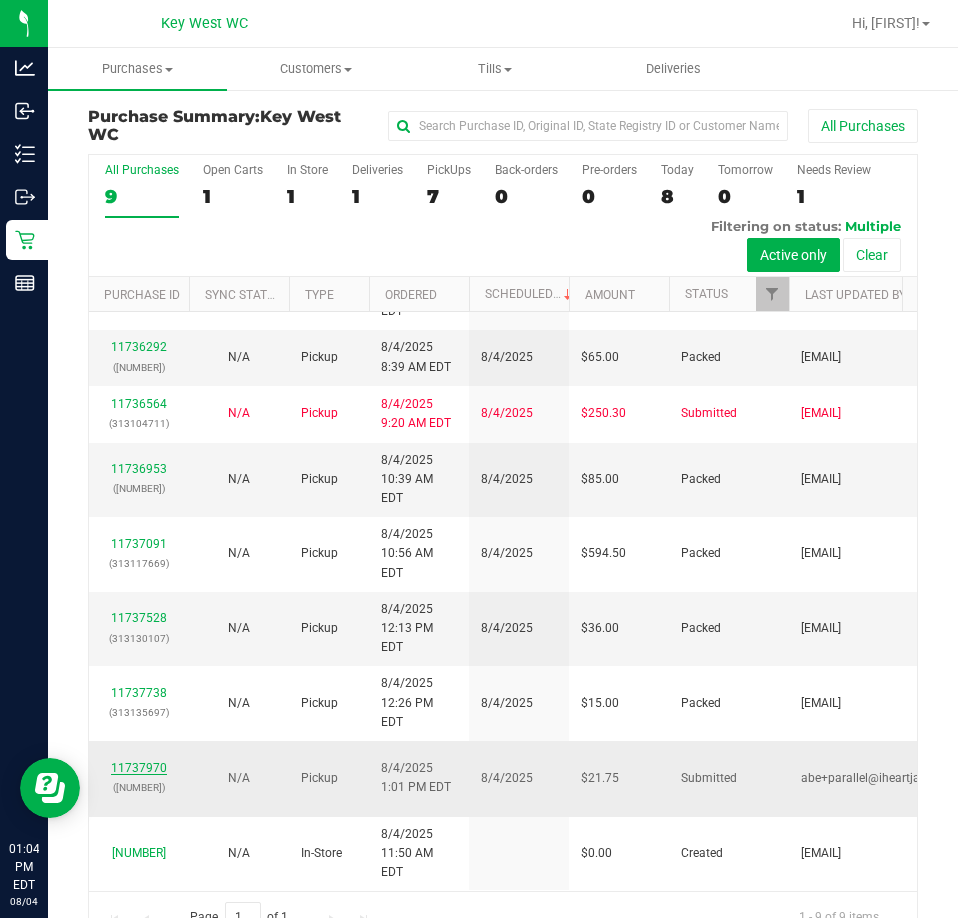 click on "11737970" at bounding box center [139, 768] 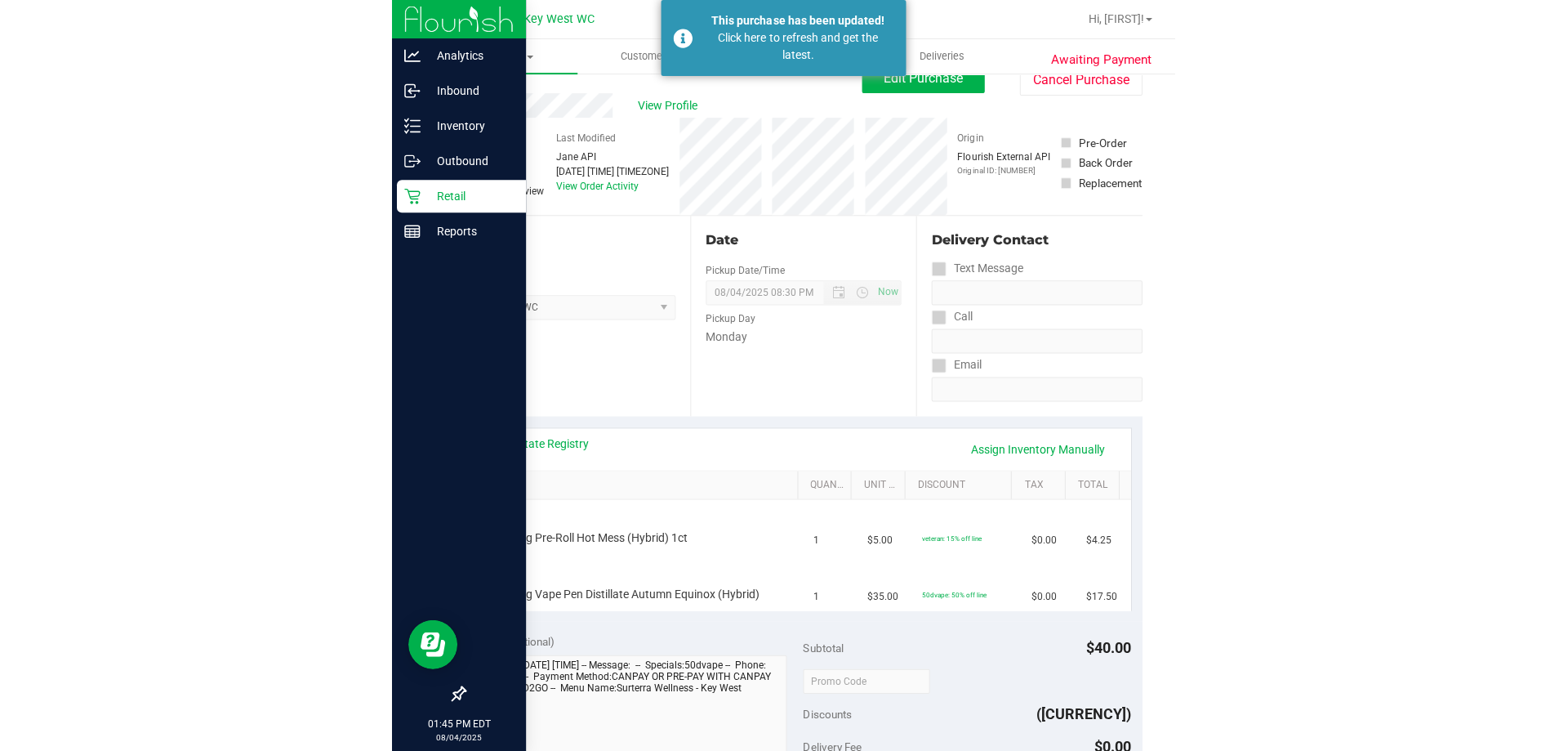 scroll, scrollTop: 0, scrollLeft: 0, axis: both 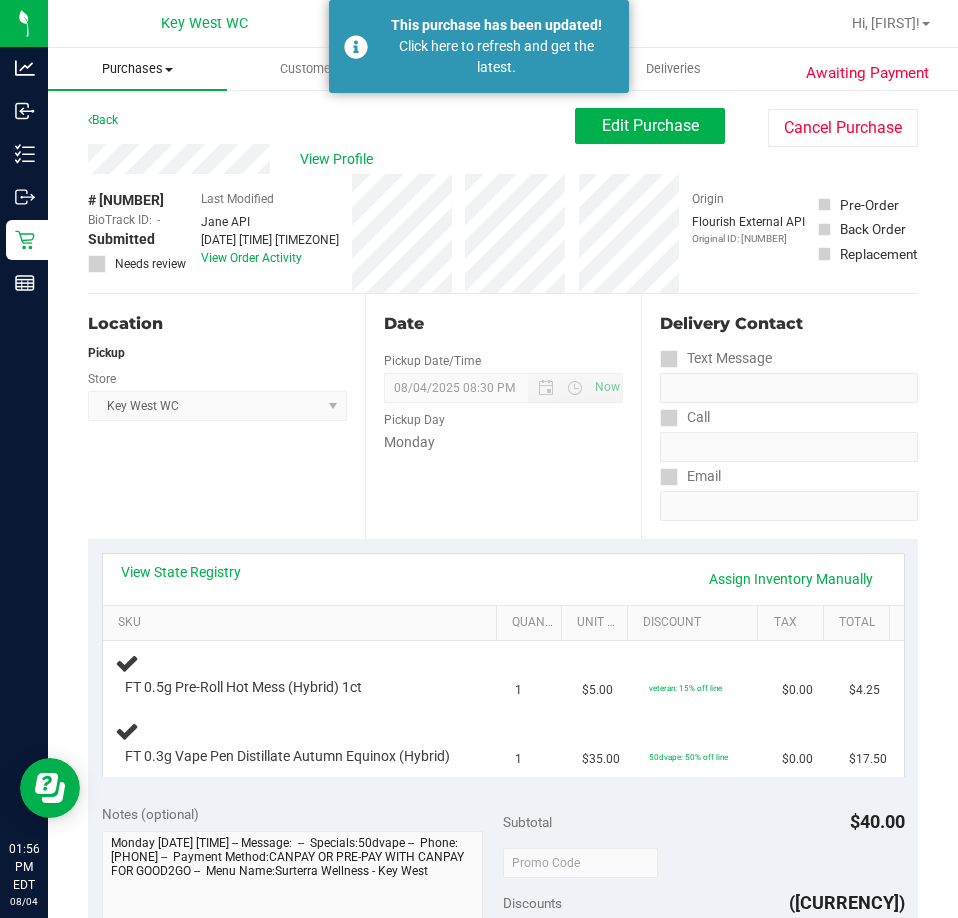 click on "Purchases" at bounding box center (137, 69) 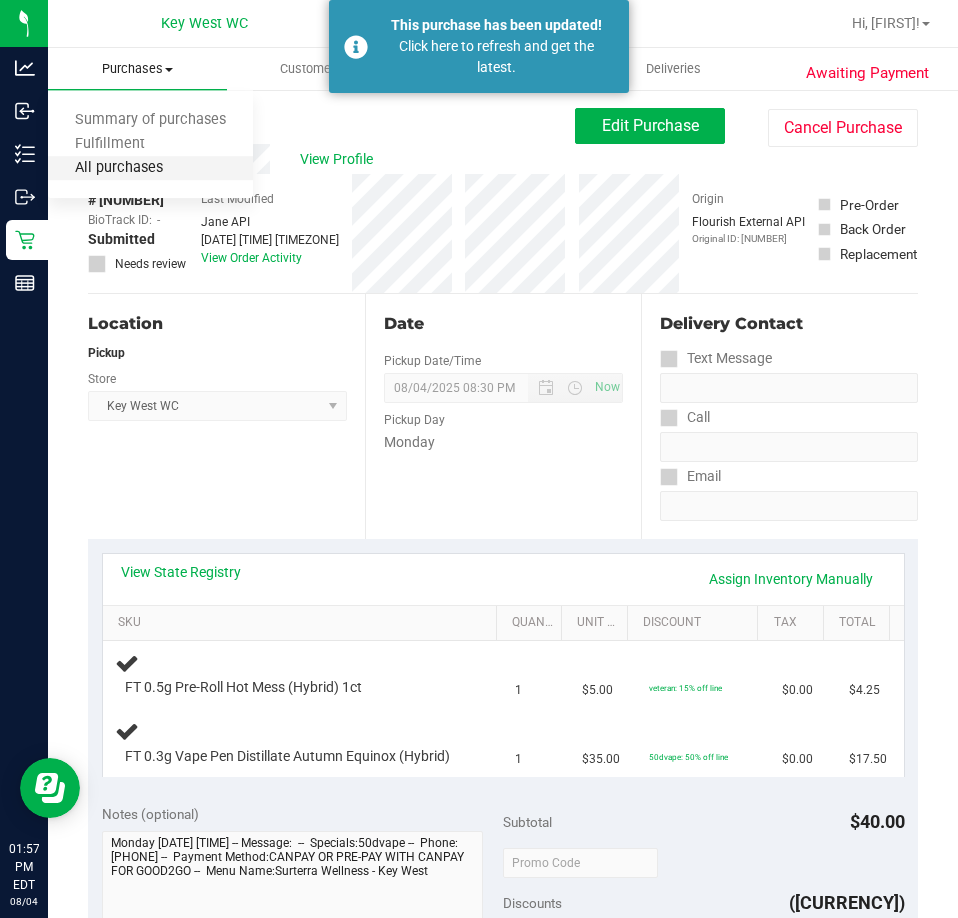 click on "All purchases" at bounding box center [119, 168] 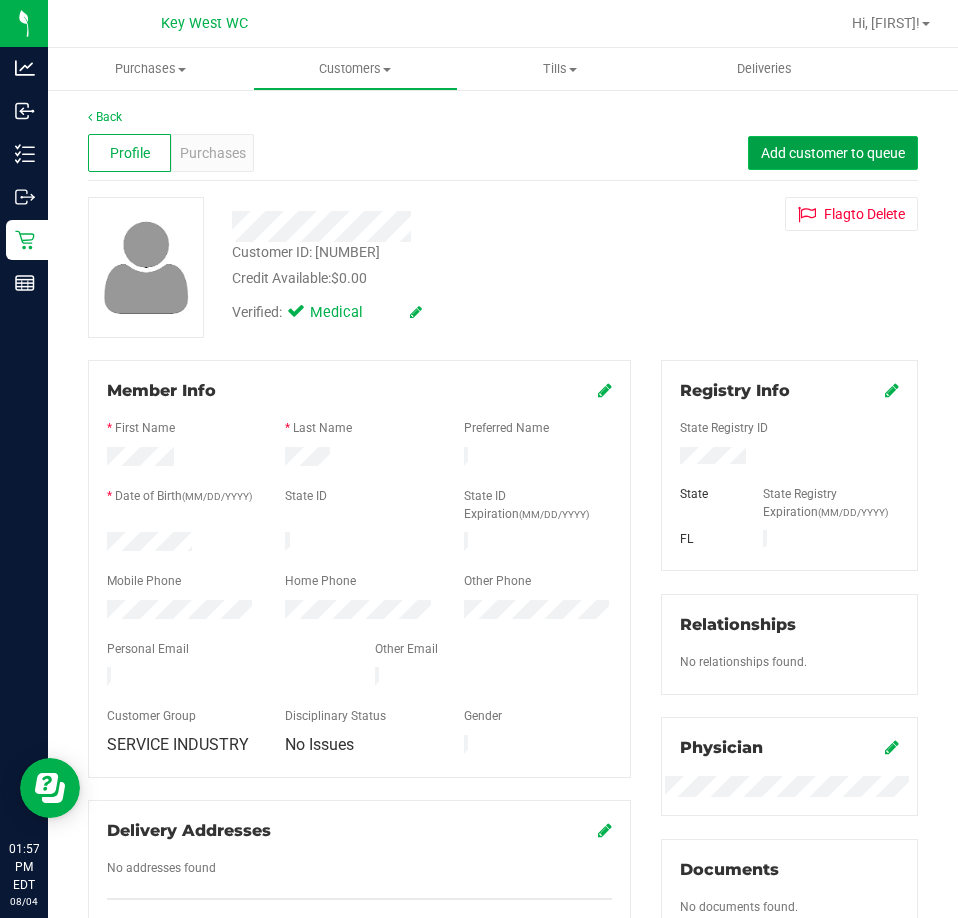 click on "Add customer to queue" at bounding box center (833, 153) 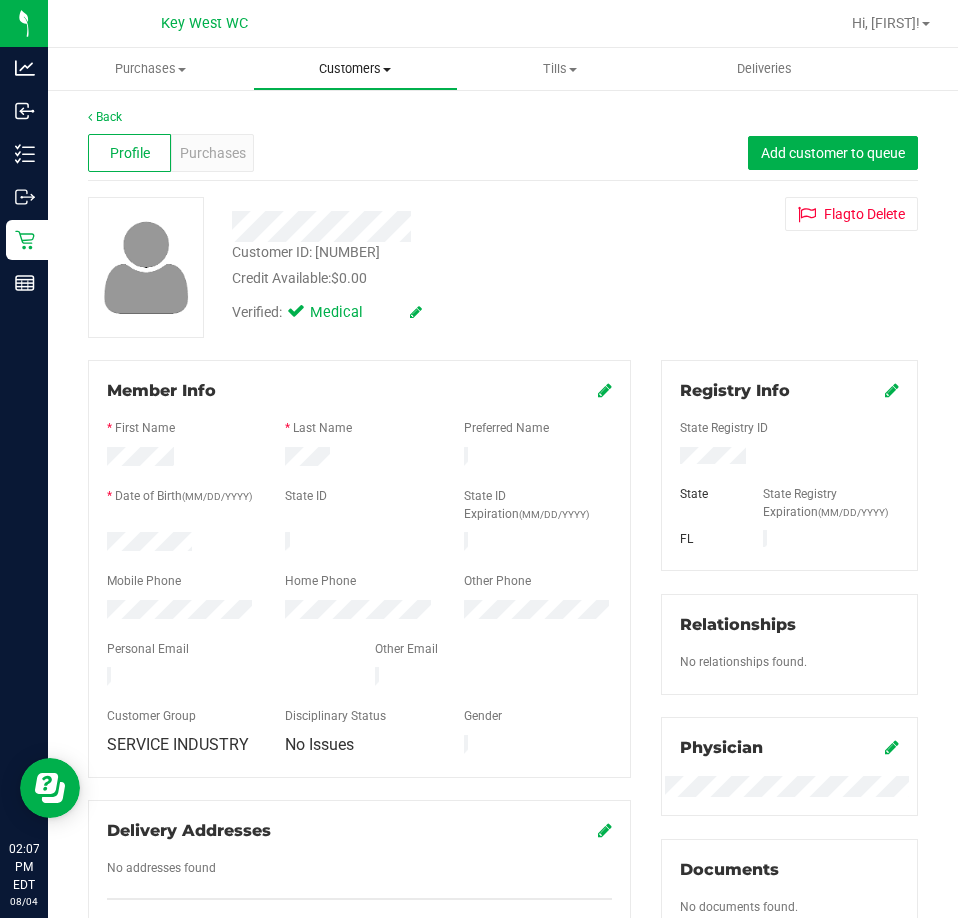 click on "Customers
All customers
Add a new customer
All physicians" at bounding box center [355, 69] 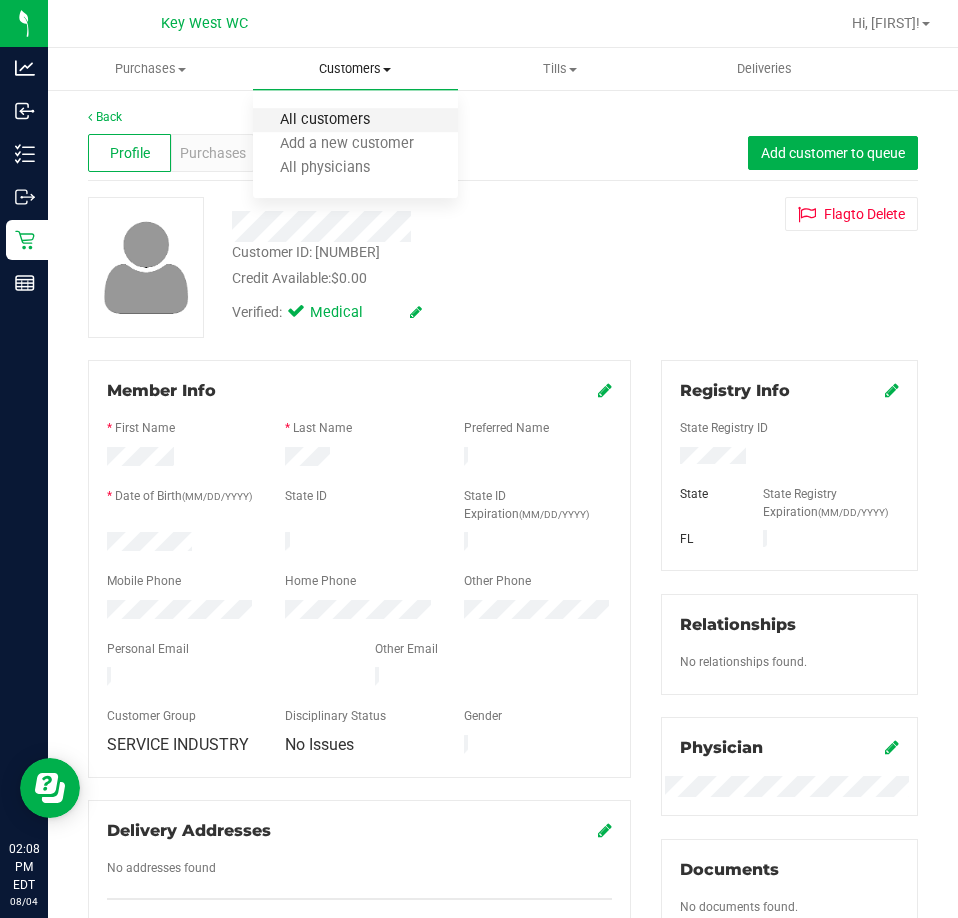 click on "All customers" at bounding box center [325, 120] 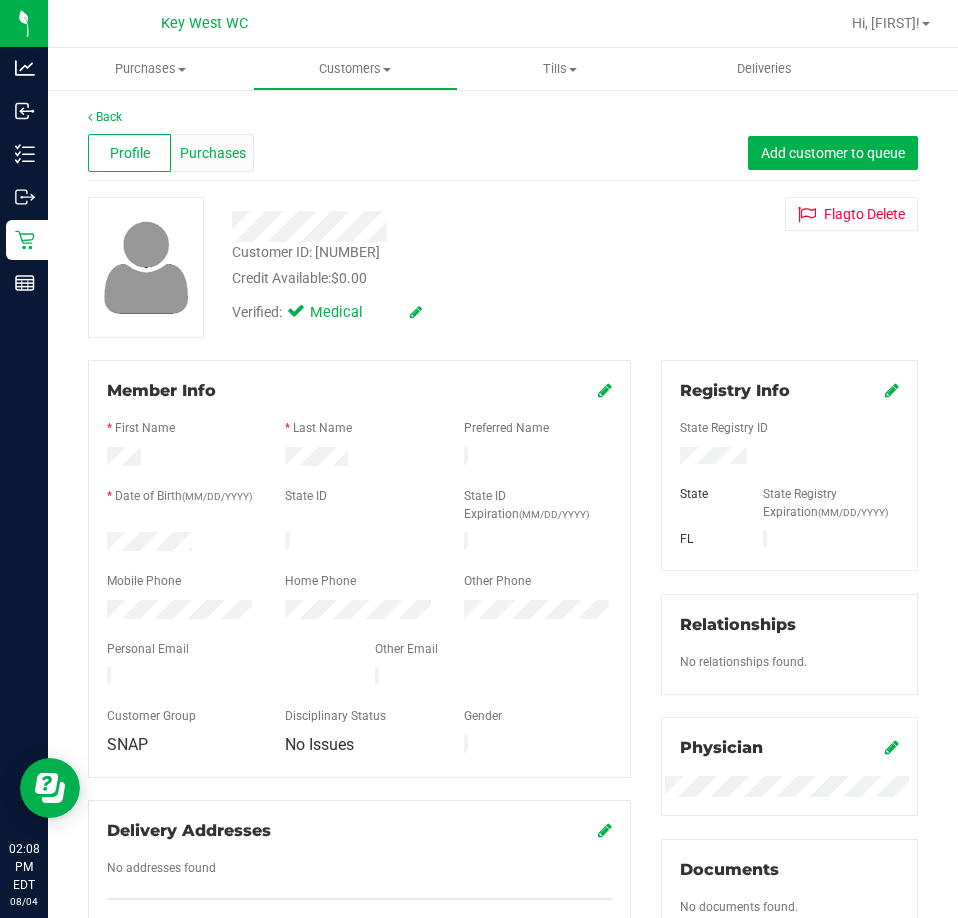 click on "Purchases" at bounding box center [213, 153] 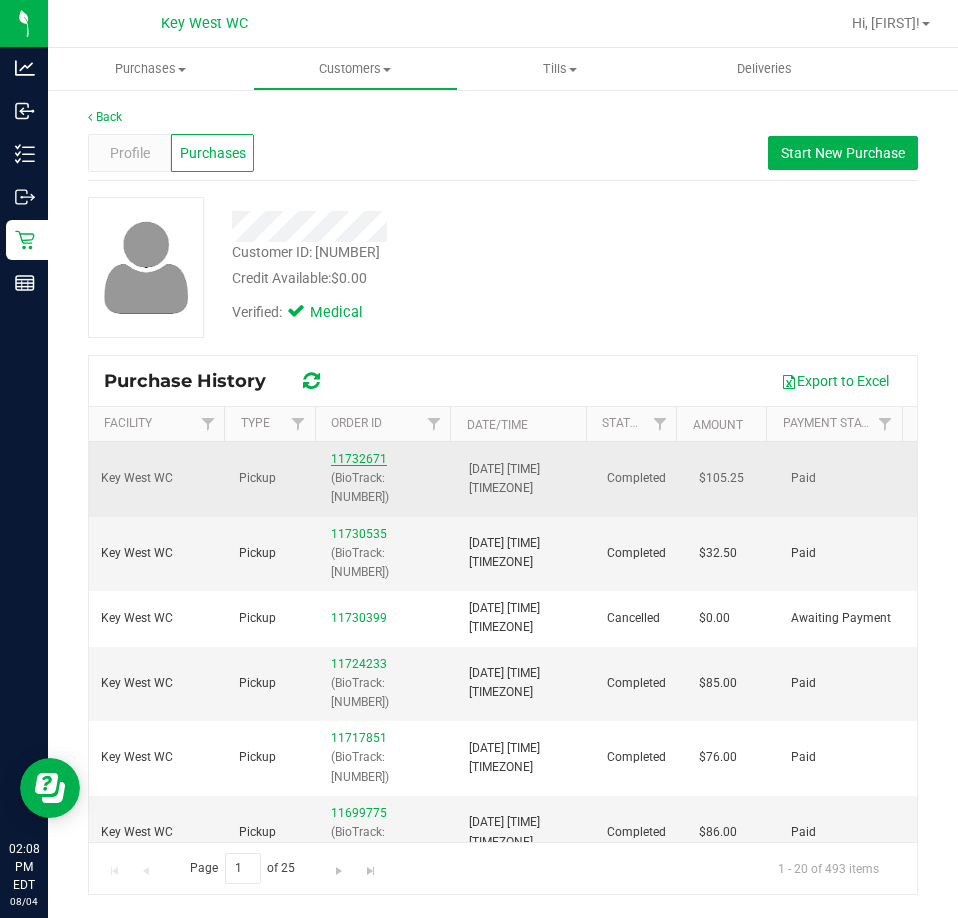 click on "11732671" at bounding box center (359, 459) 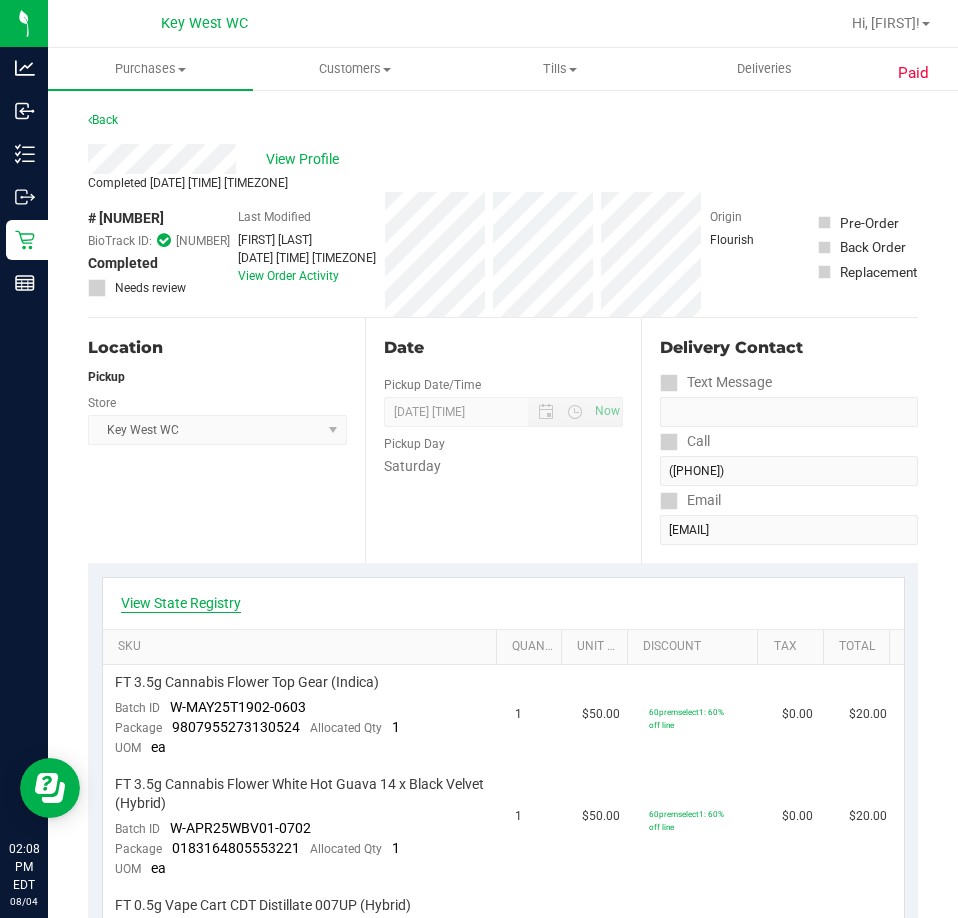click on "View State Registry" at bounding box center [181, 603] 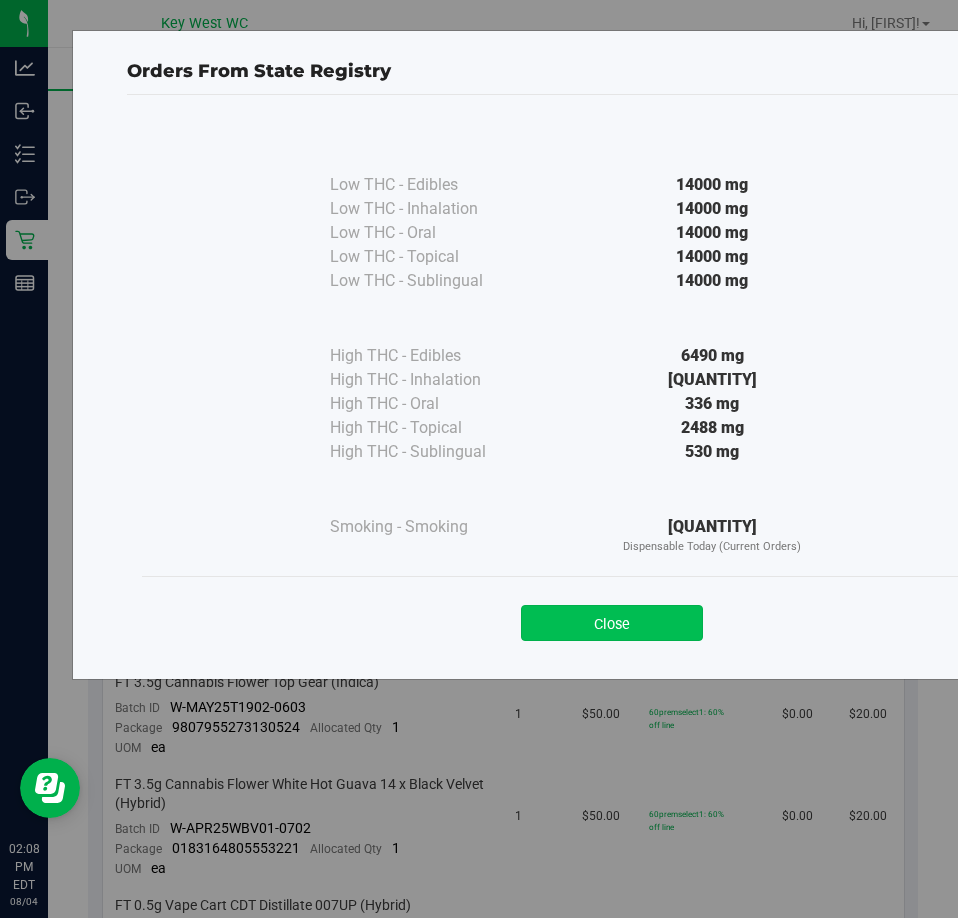 click on "Close" at bounding box center [612, 623] 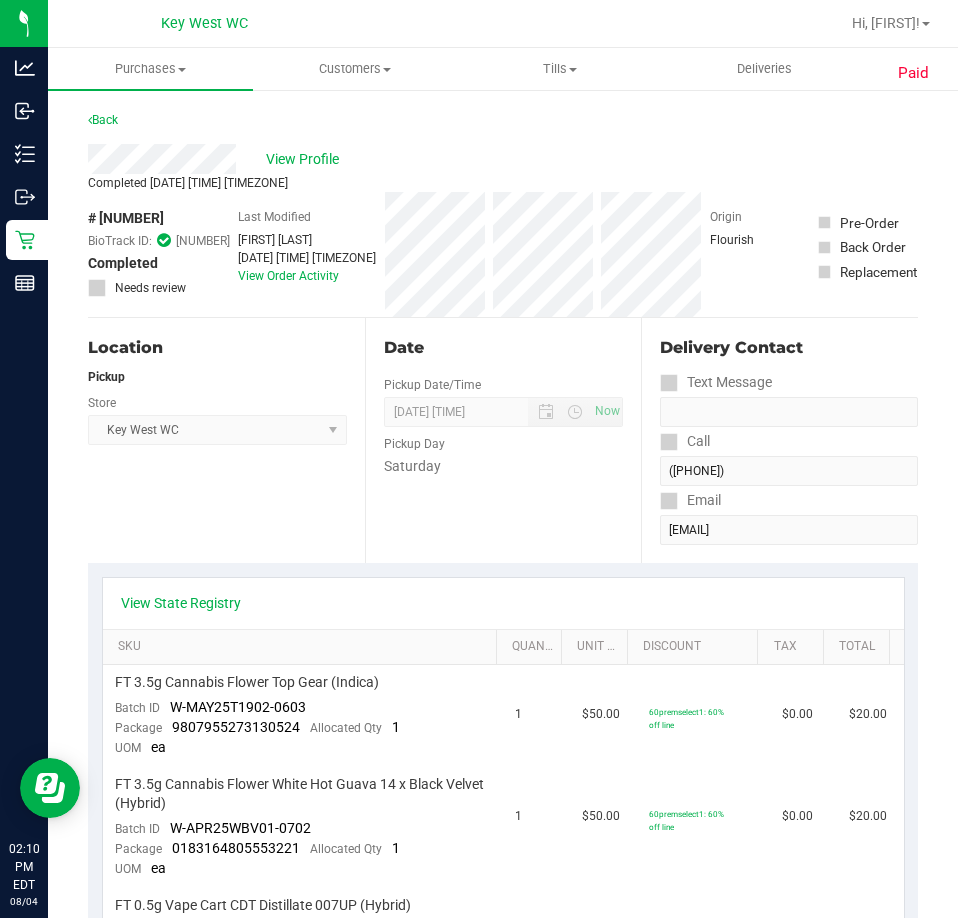 click on "Pickup" at bounding box center [217, 377] 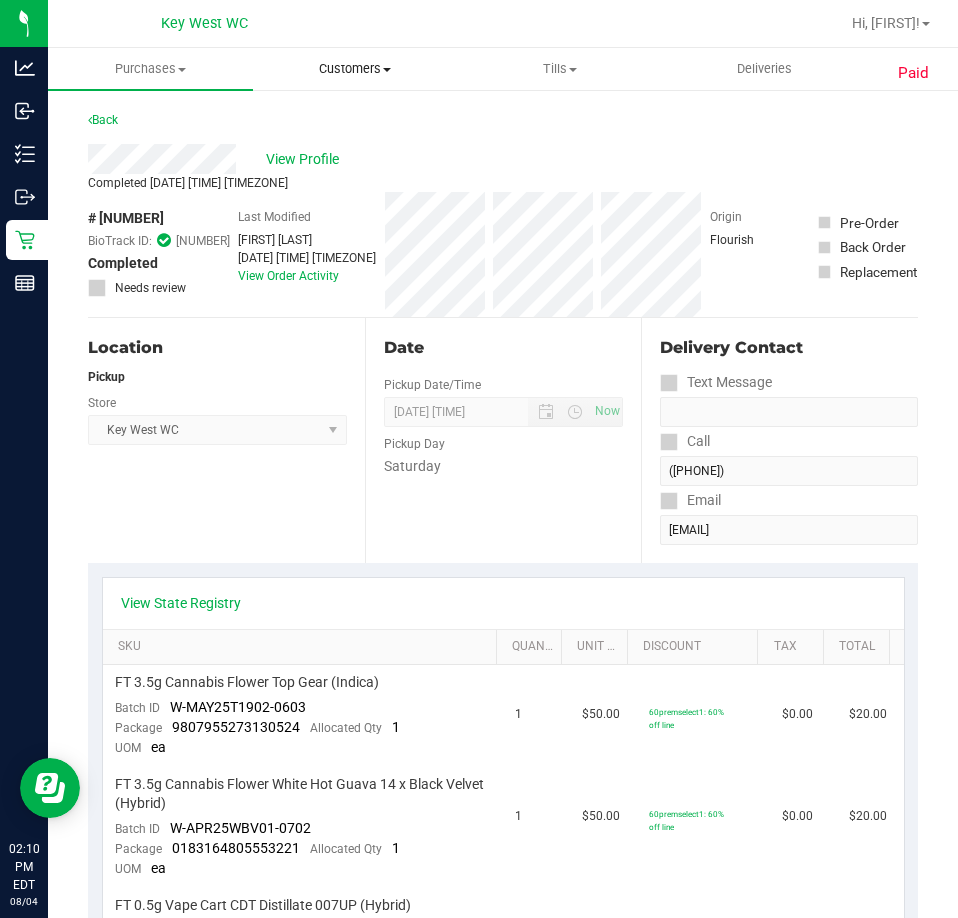 click on "Customers" at bounding box center [355, 69] 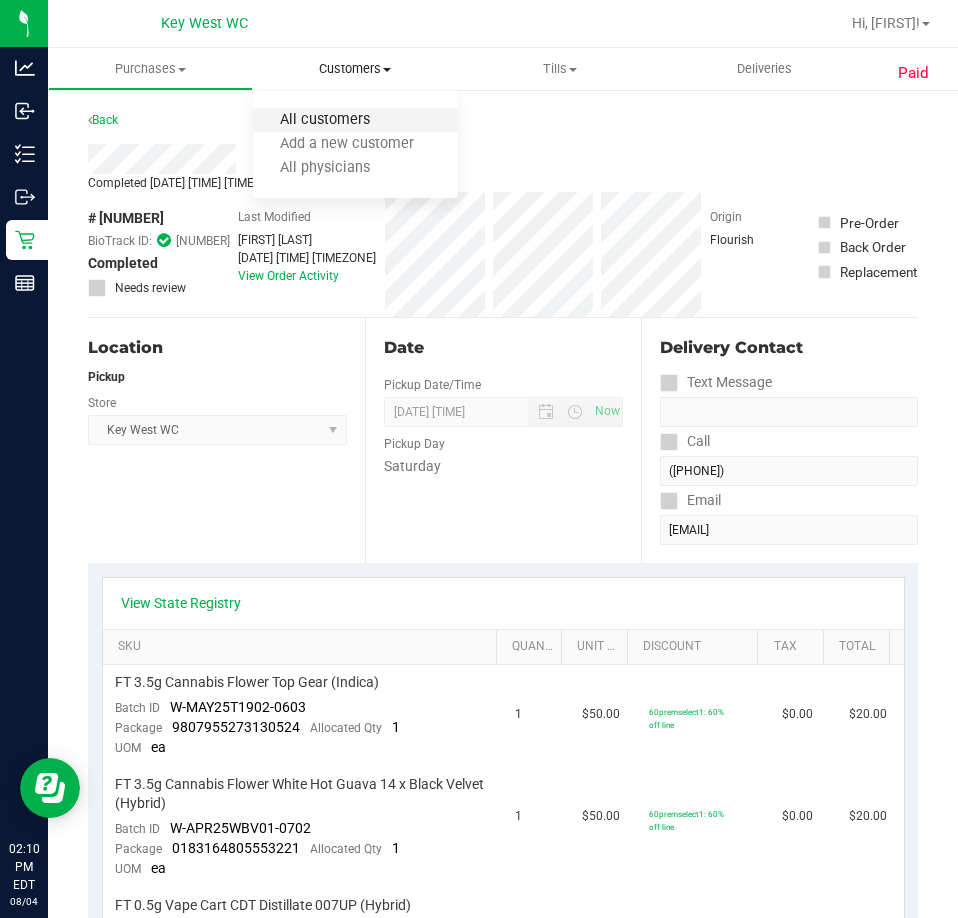 click on "All customers" at bounding box center (325, 120) 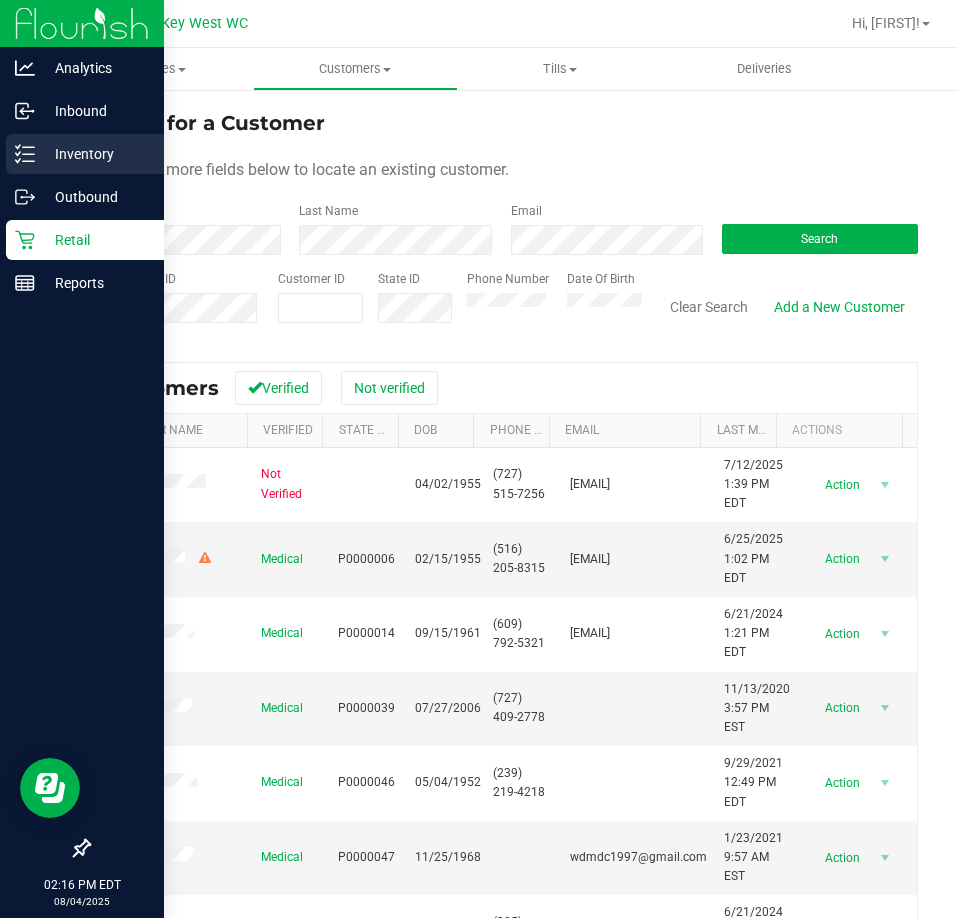 click on "Inventory" at bounding box center [95, 154] 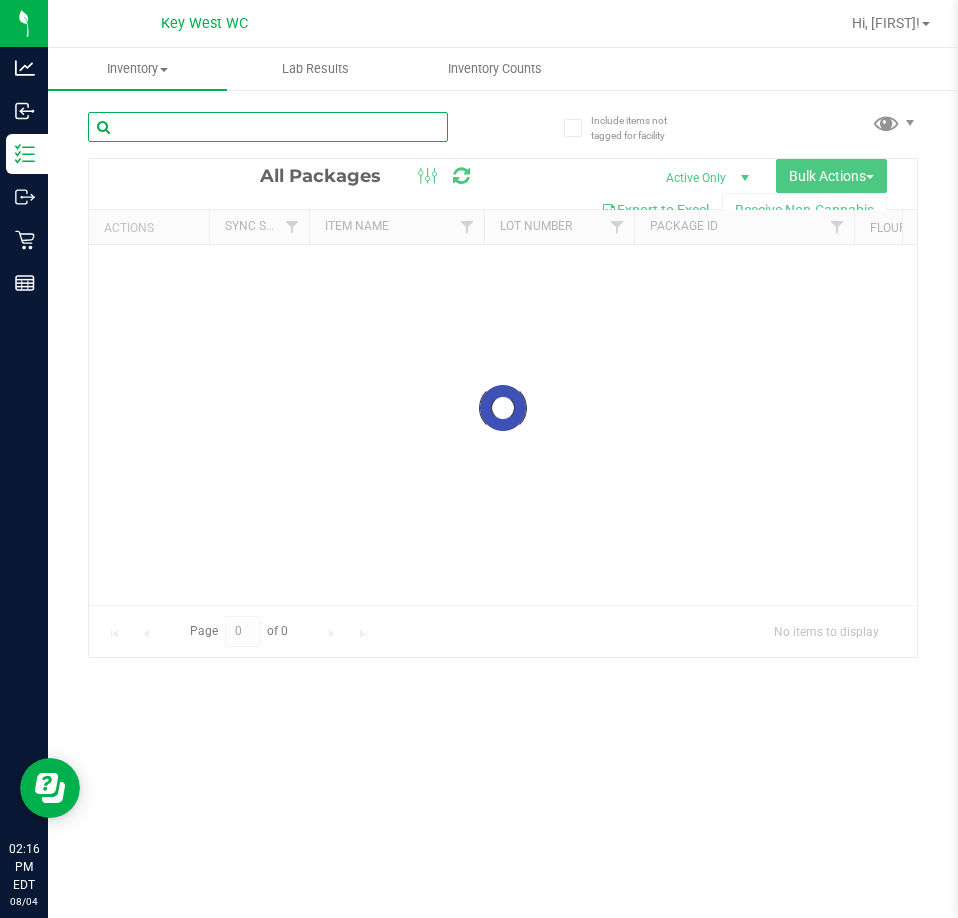click at bounding box center [268, 127] 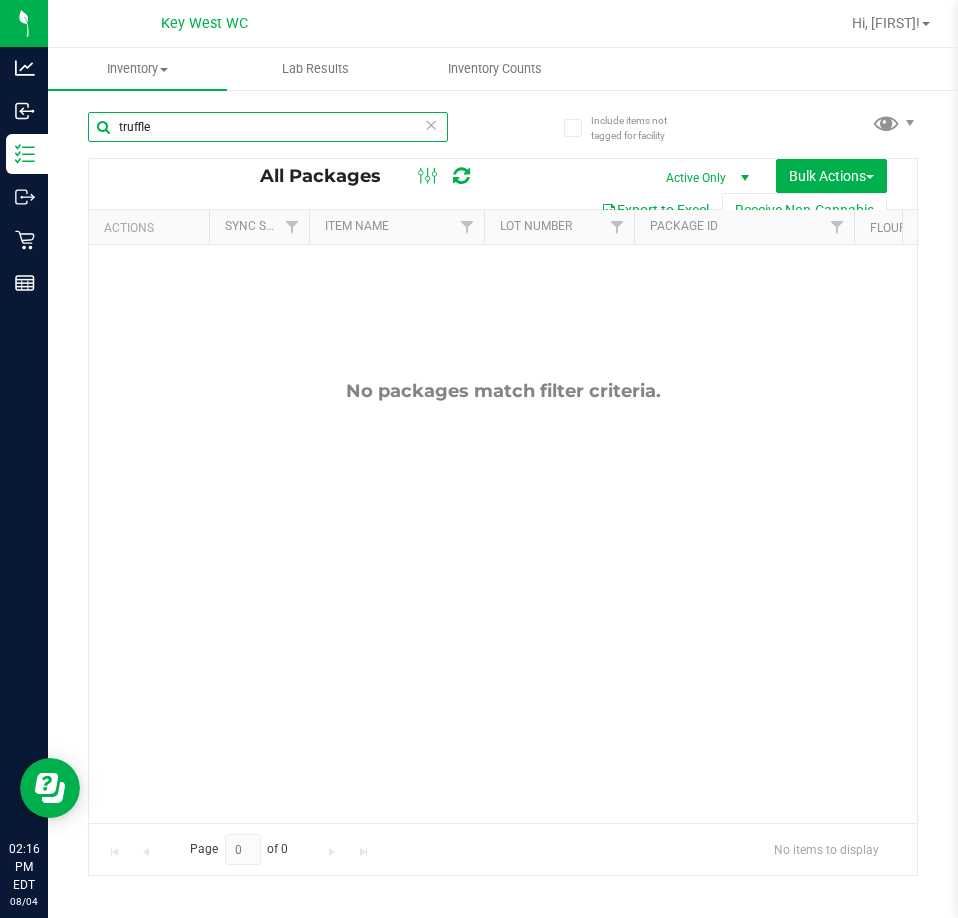 click on "truffle" at bounding box center [268, 127] 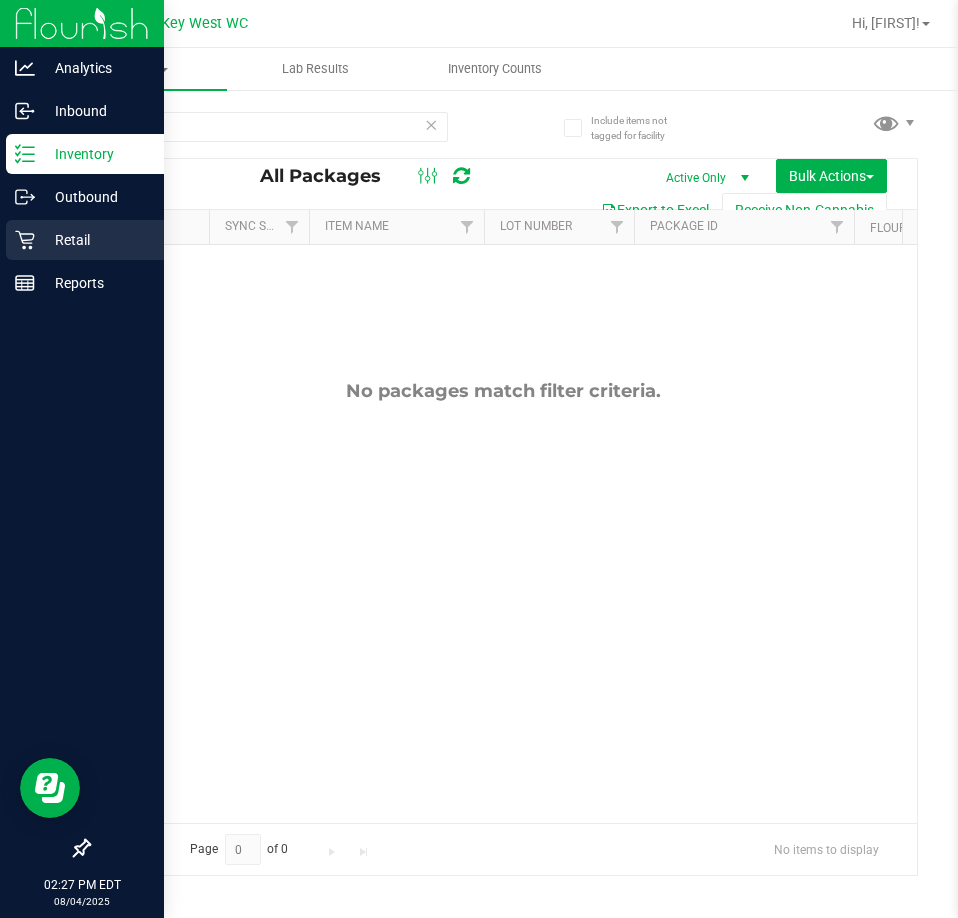 click on "Retail" at bounding box center (95, 240) 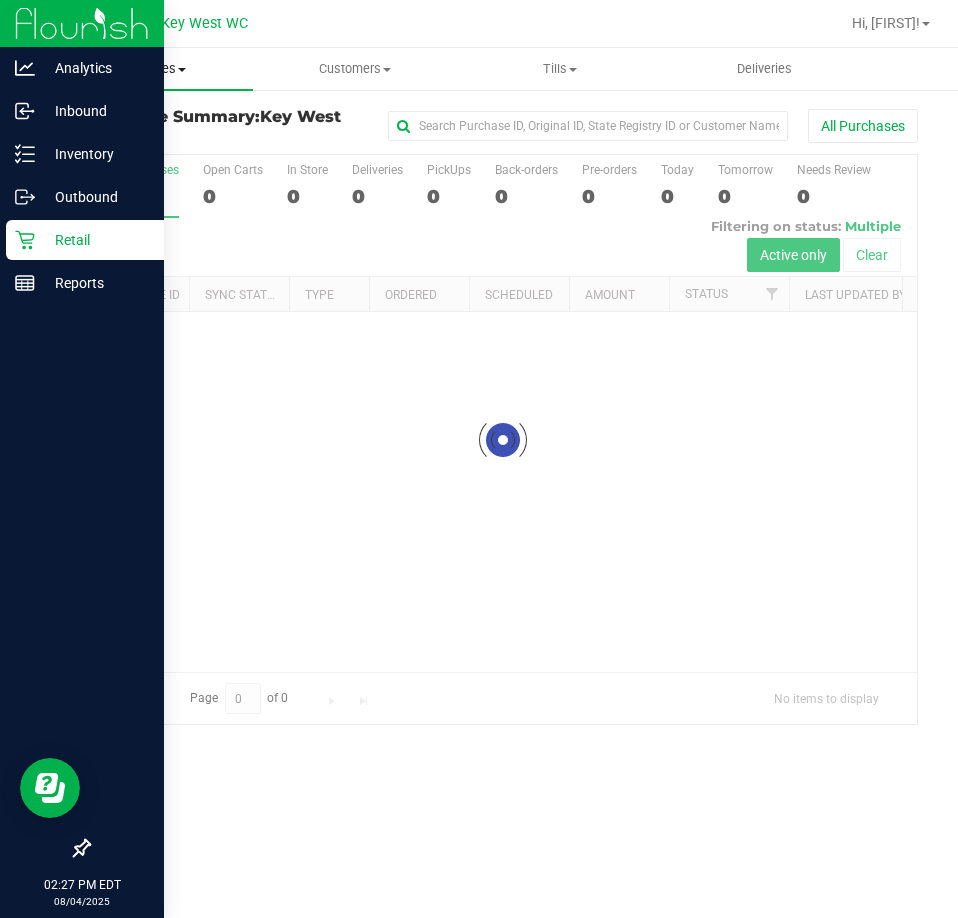 click on "Purchases" at bounding box center [150, 69] 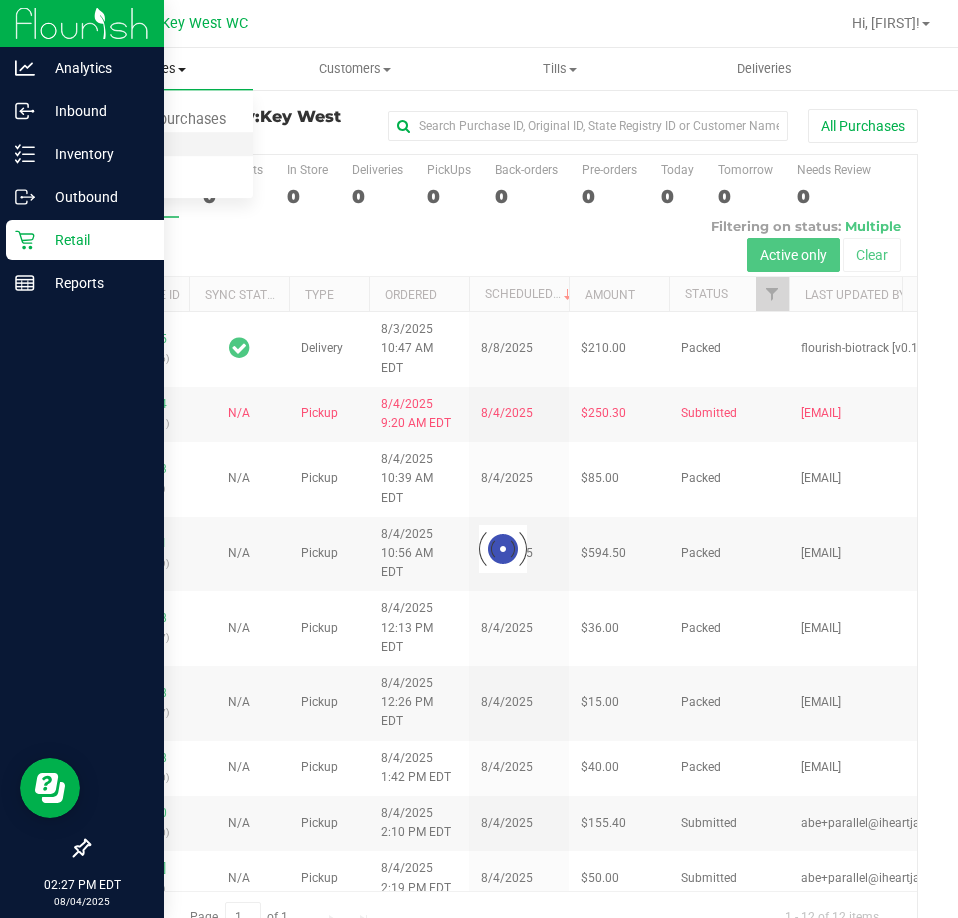 click on "Fulfillment" at bounding box center (110, 144) 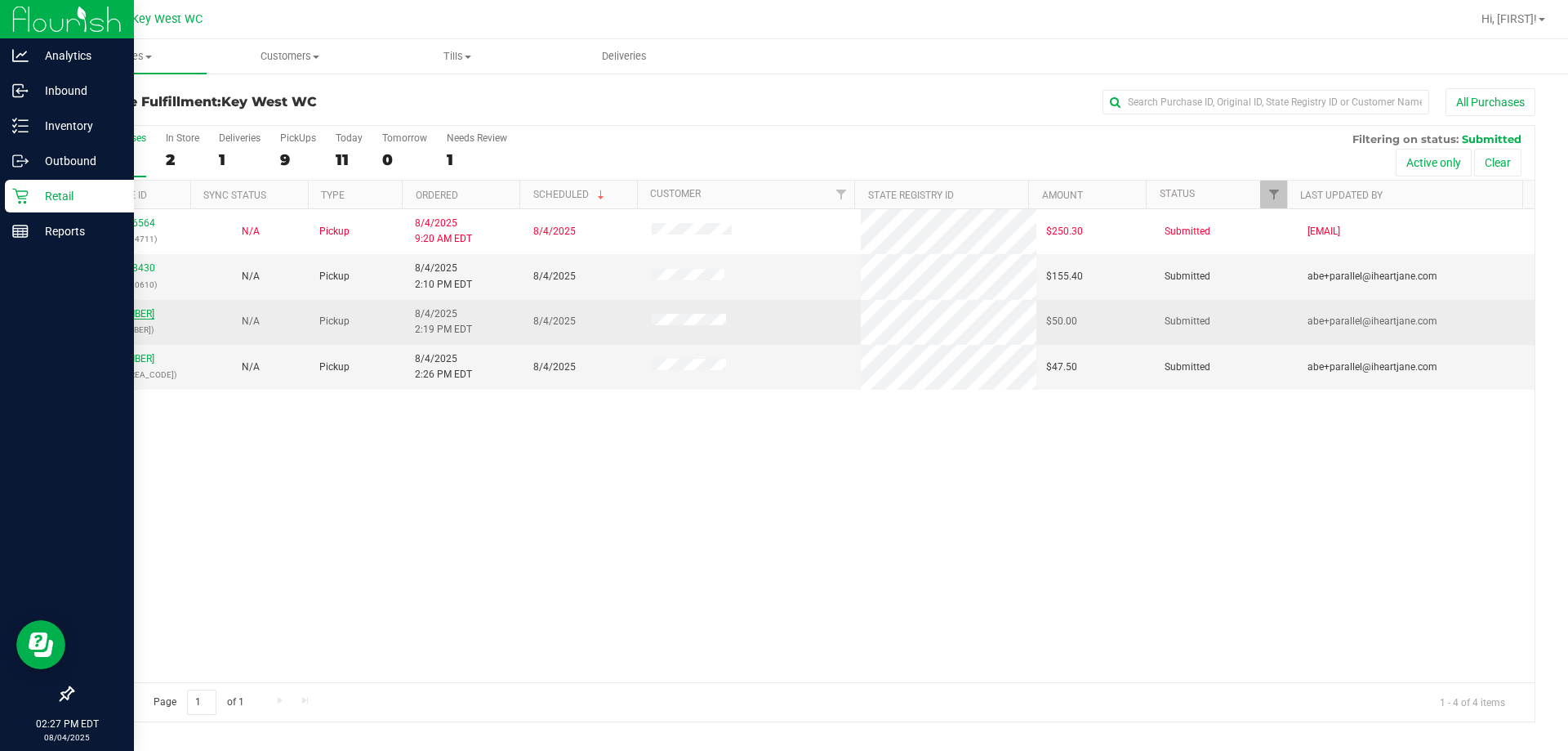 click on "[NUMBER]" at bounding box center (132, 314) 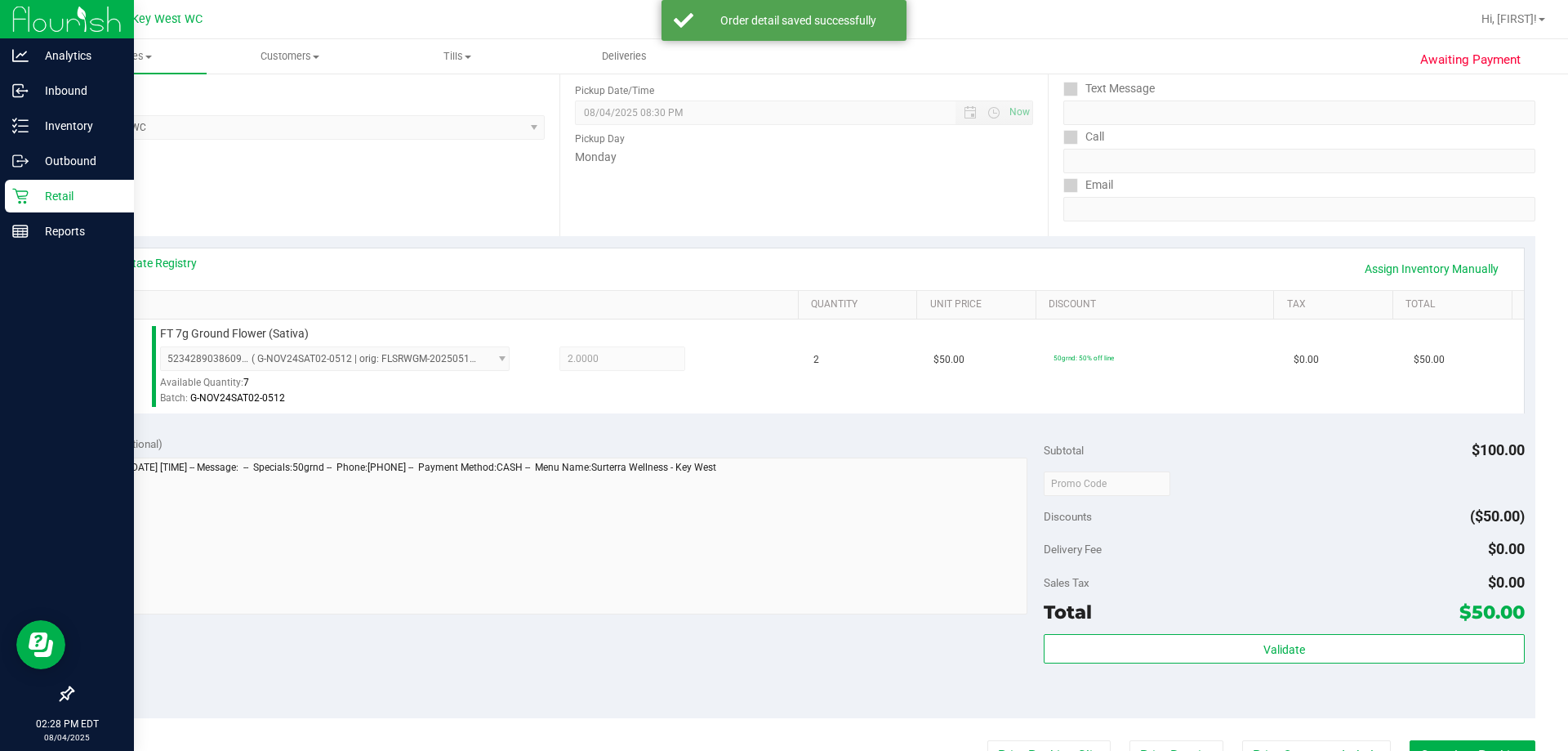 scroll, scrollTop: 327, scrollLeft: 0, axis: vertical 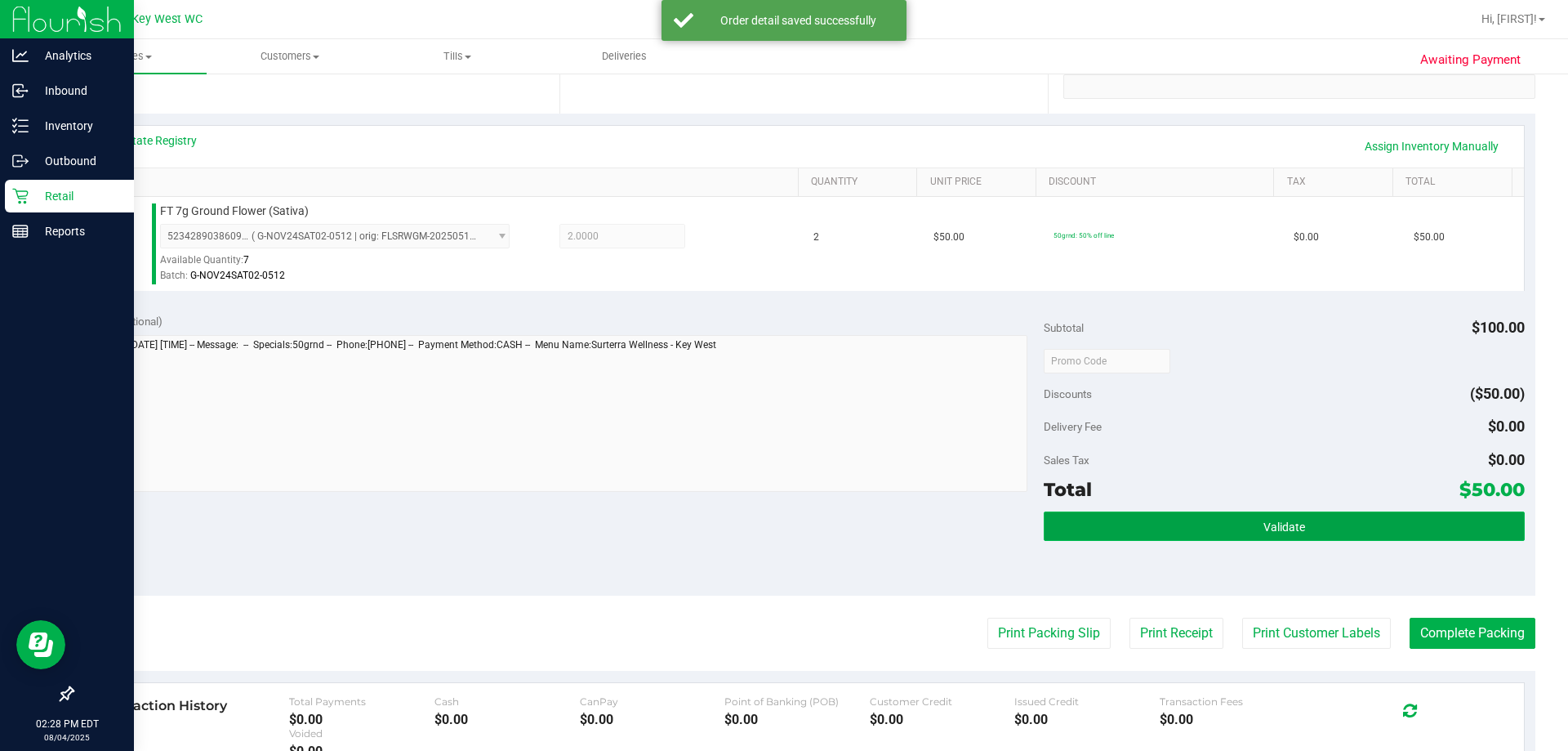 click on "Validate" at bounding box center (1284, 526) 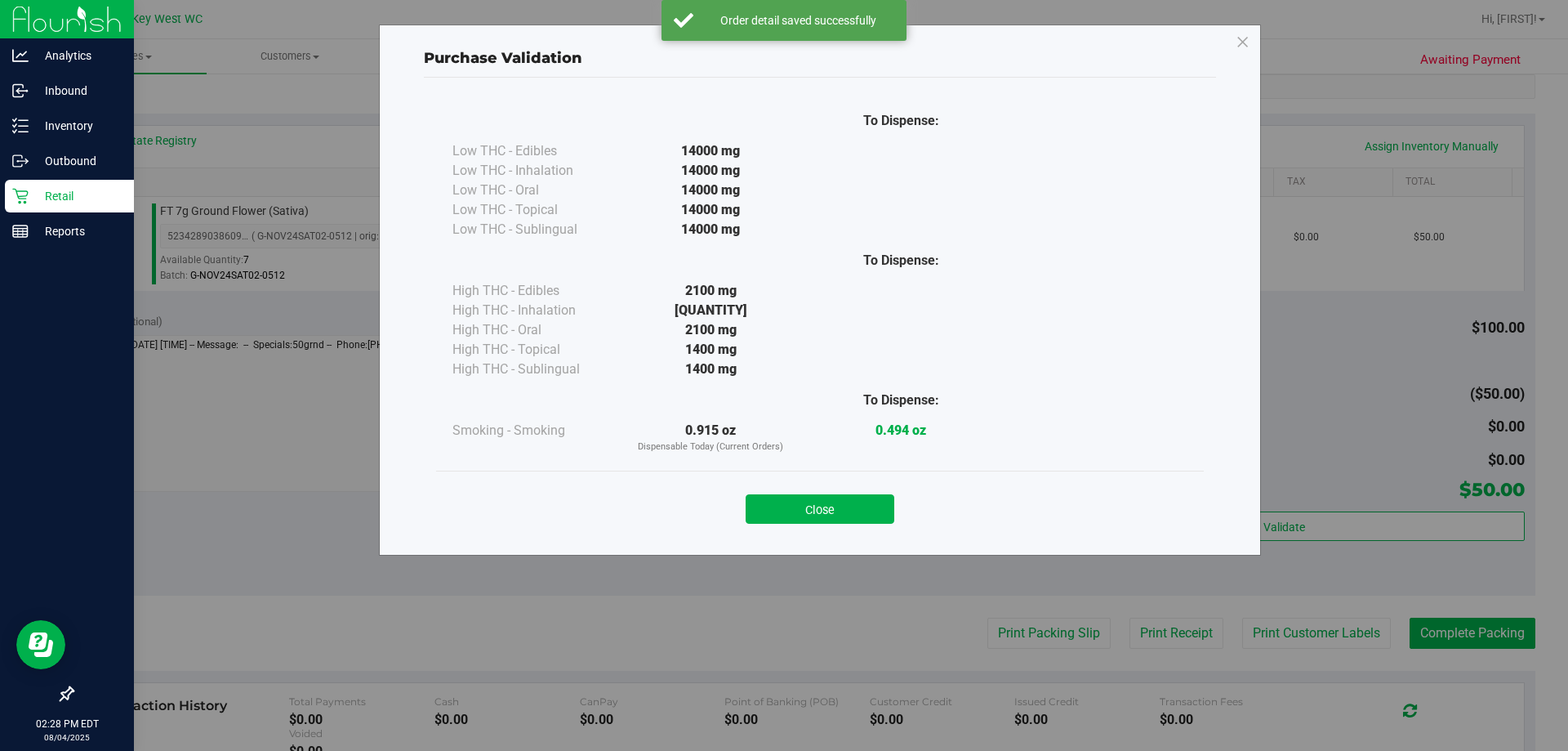 drag, startPoint x: 836, startPoint y: 512, endPoint x: 1136, endPoint y: 579, distance: 307.39063 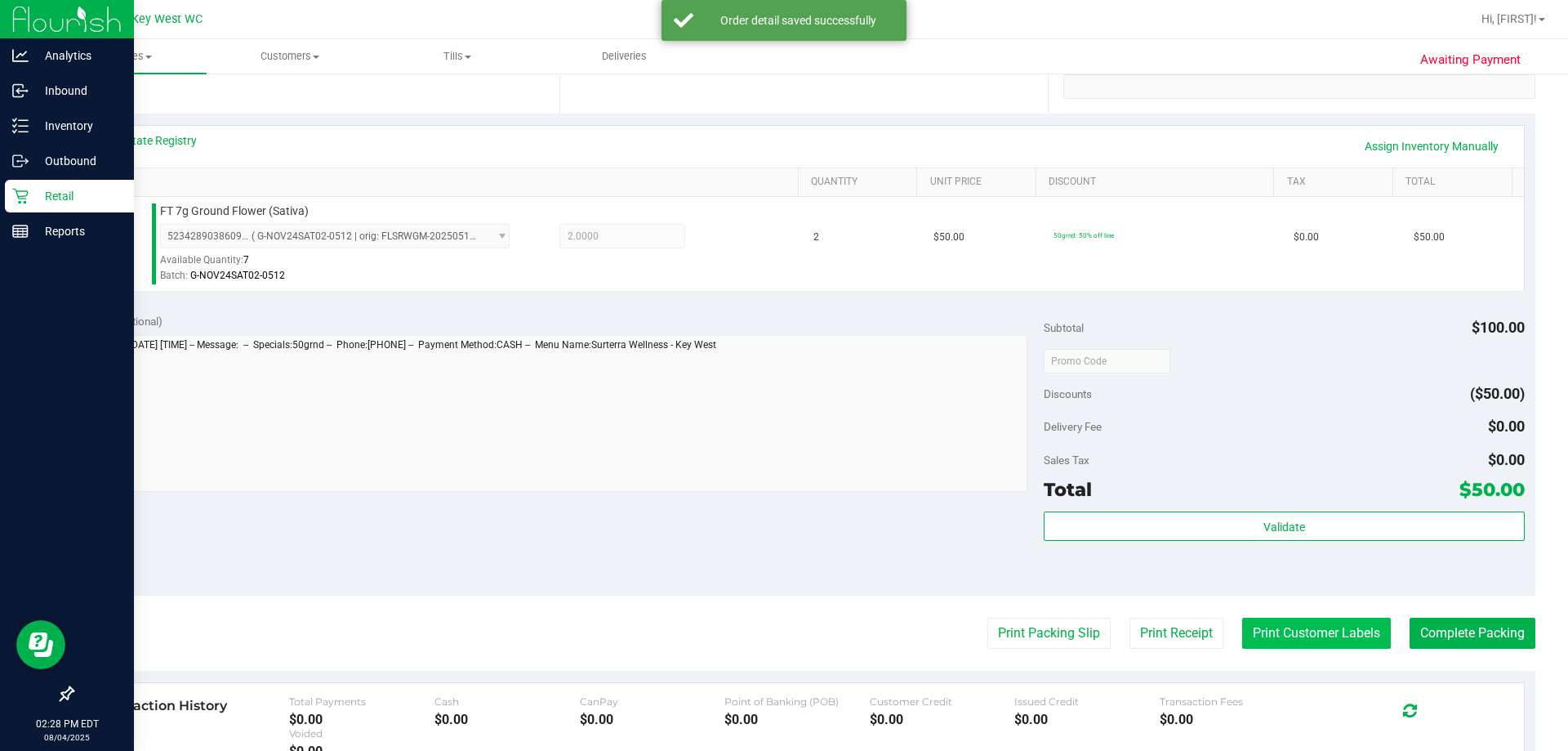 click on "Print Customer Labels" at bounding box center [1316, 633] 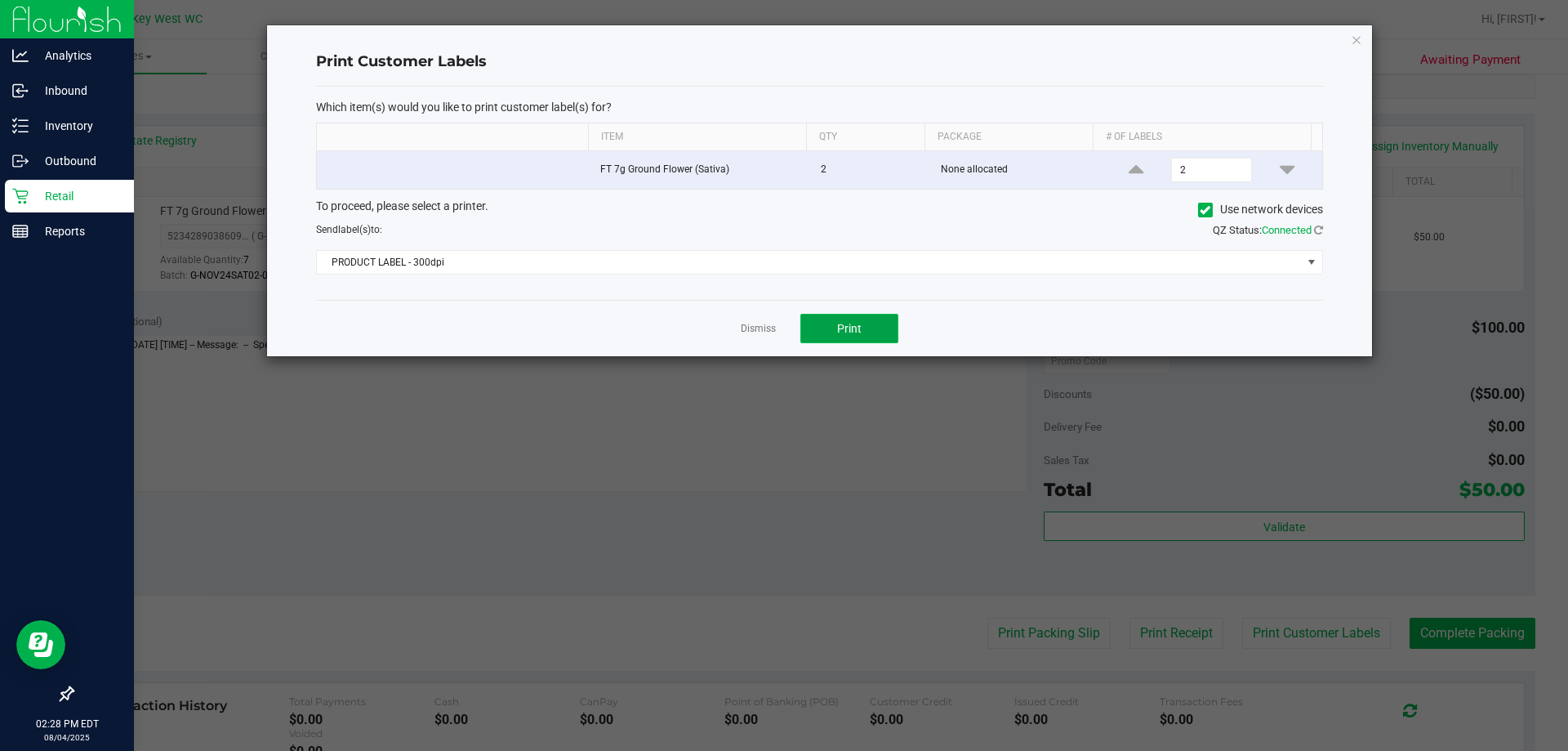 click on "Print" 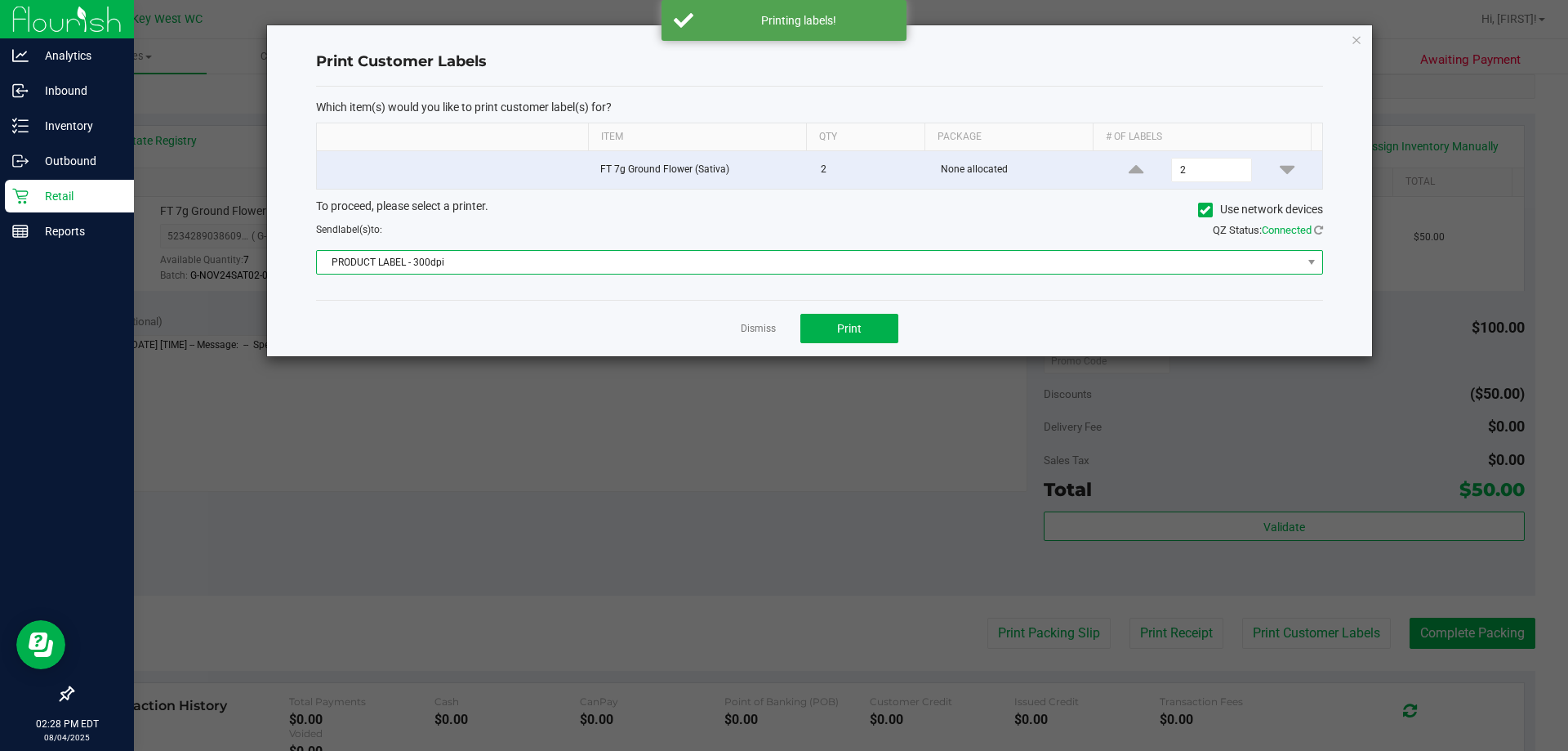 click on "PRODUCT LABEL - 300dpi" at bounding box center (809, 262) 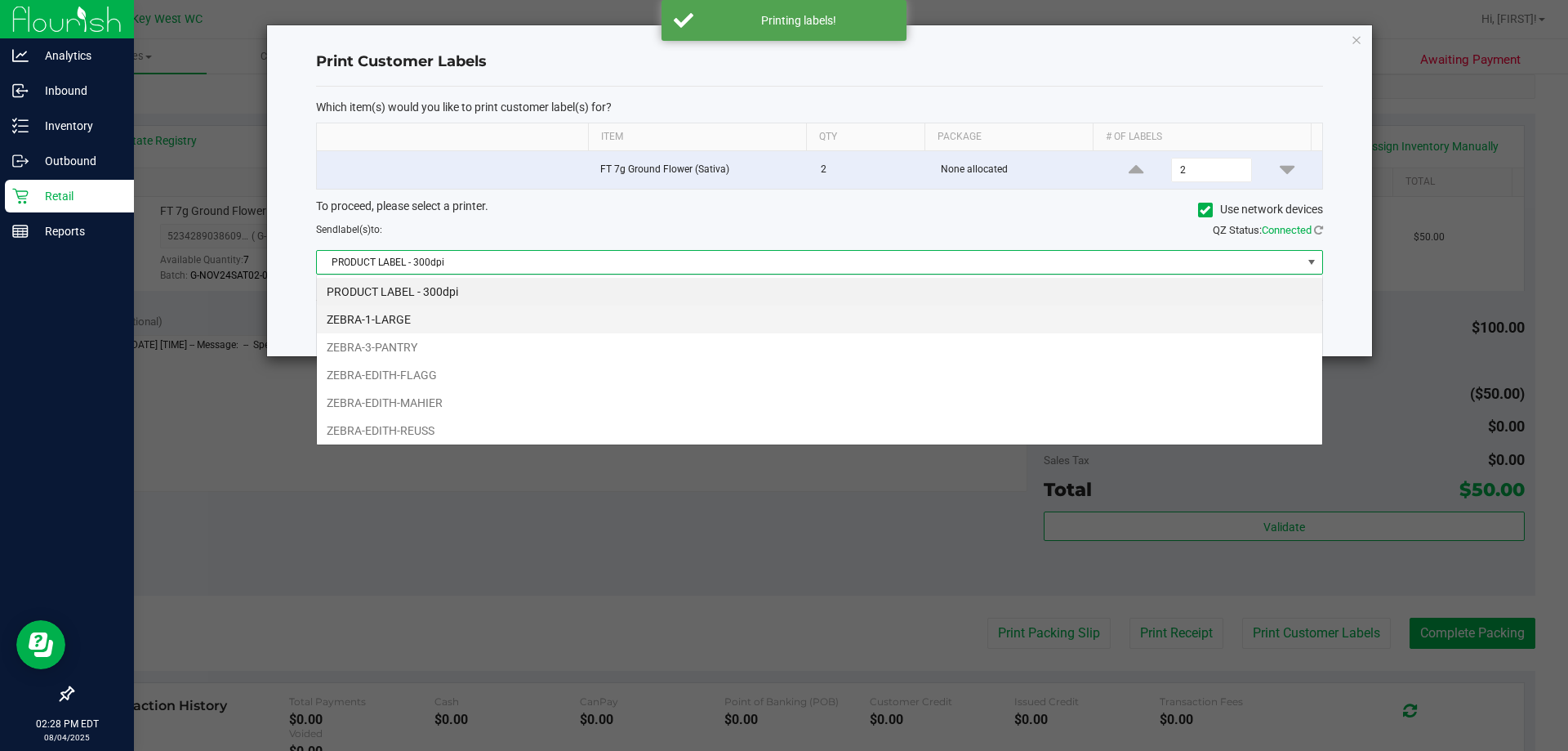 scroll, scrollTop: 81695, scrollLeft: 80660, axis: both 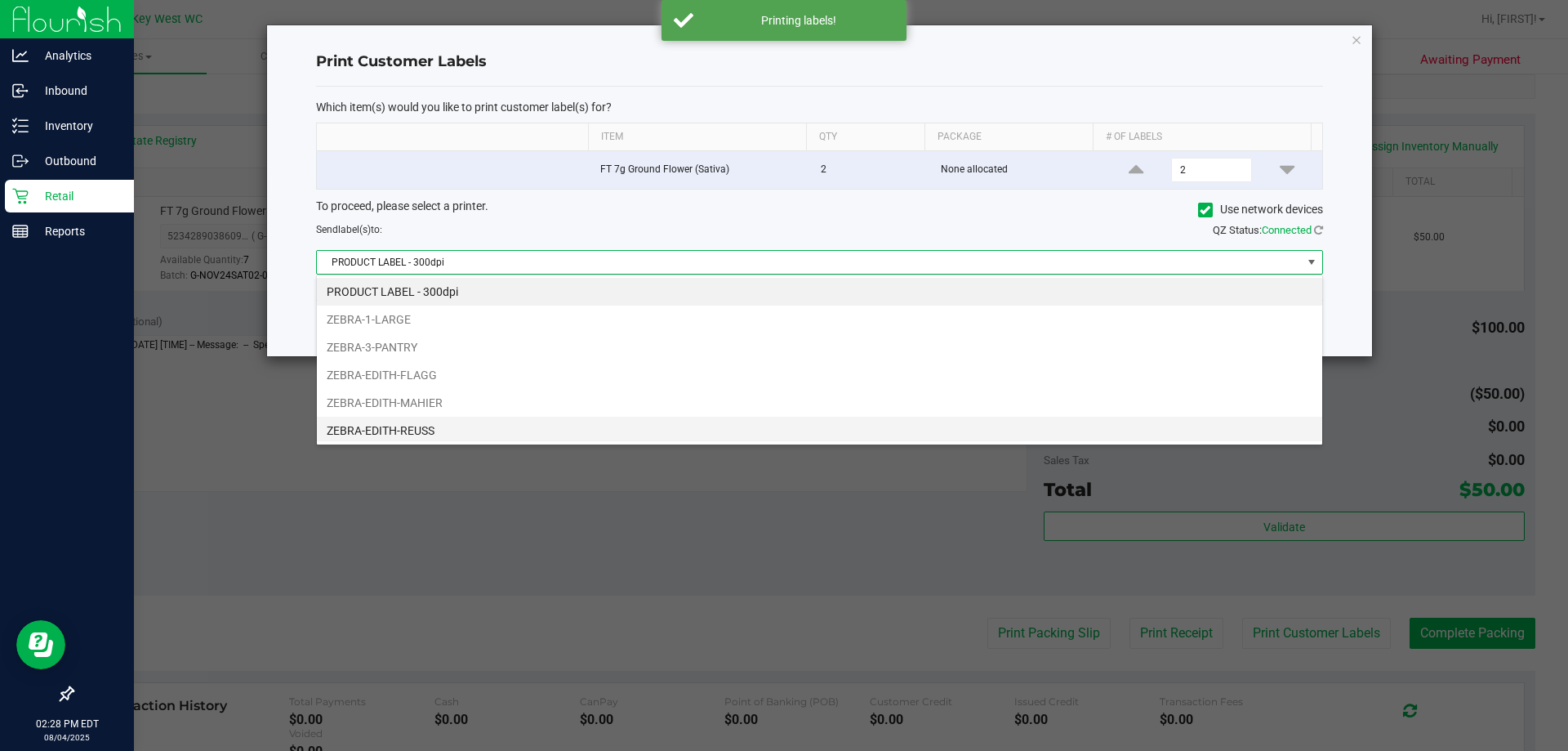 drag, startPoint x: 448, startPoint y: 415, endPoint x: 448, endPoint y: 429, distance: 14 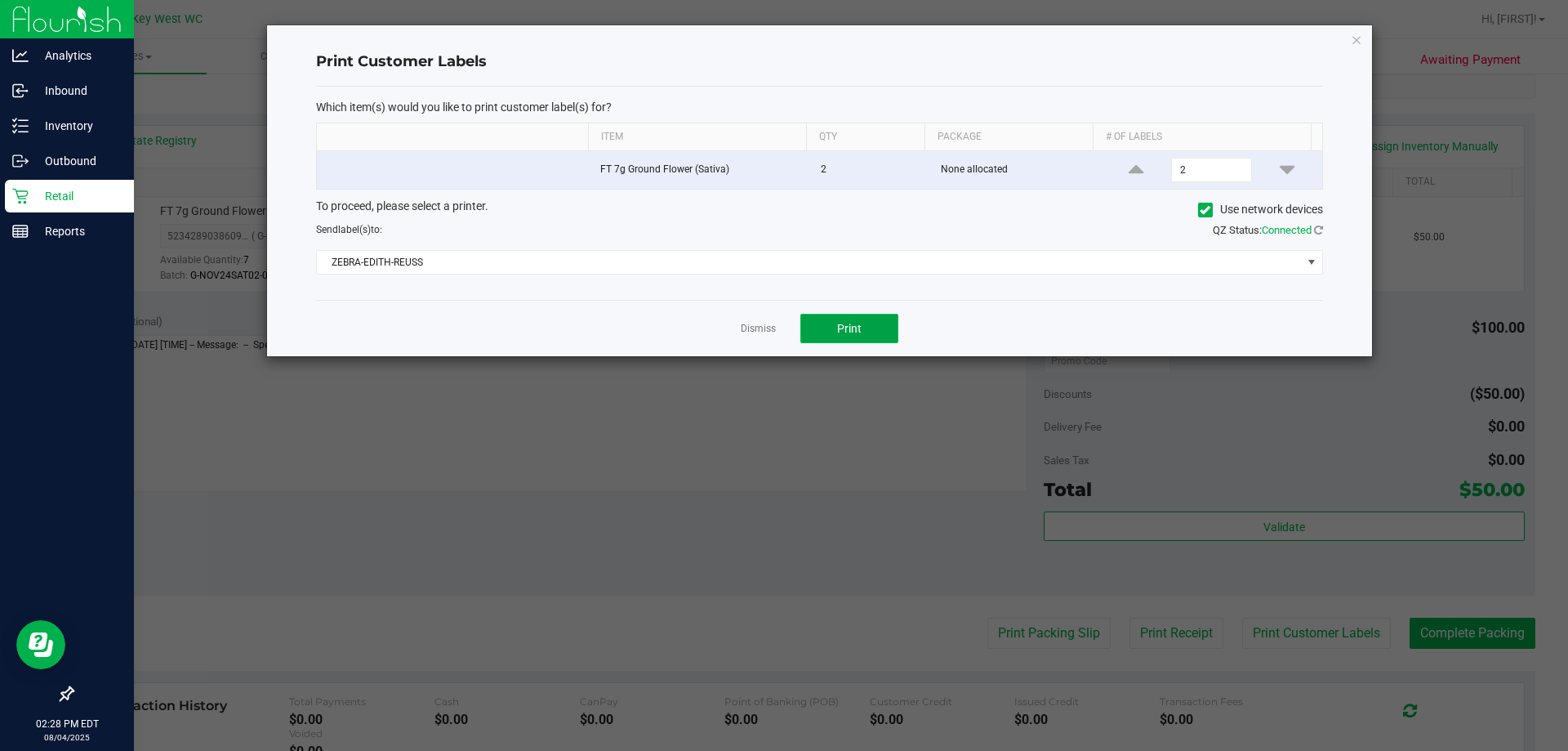 click on "Print" 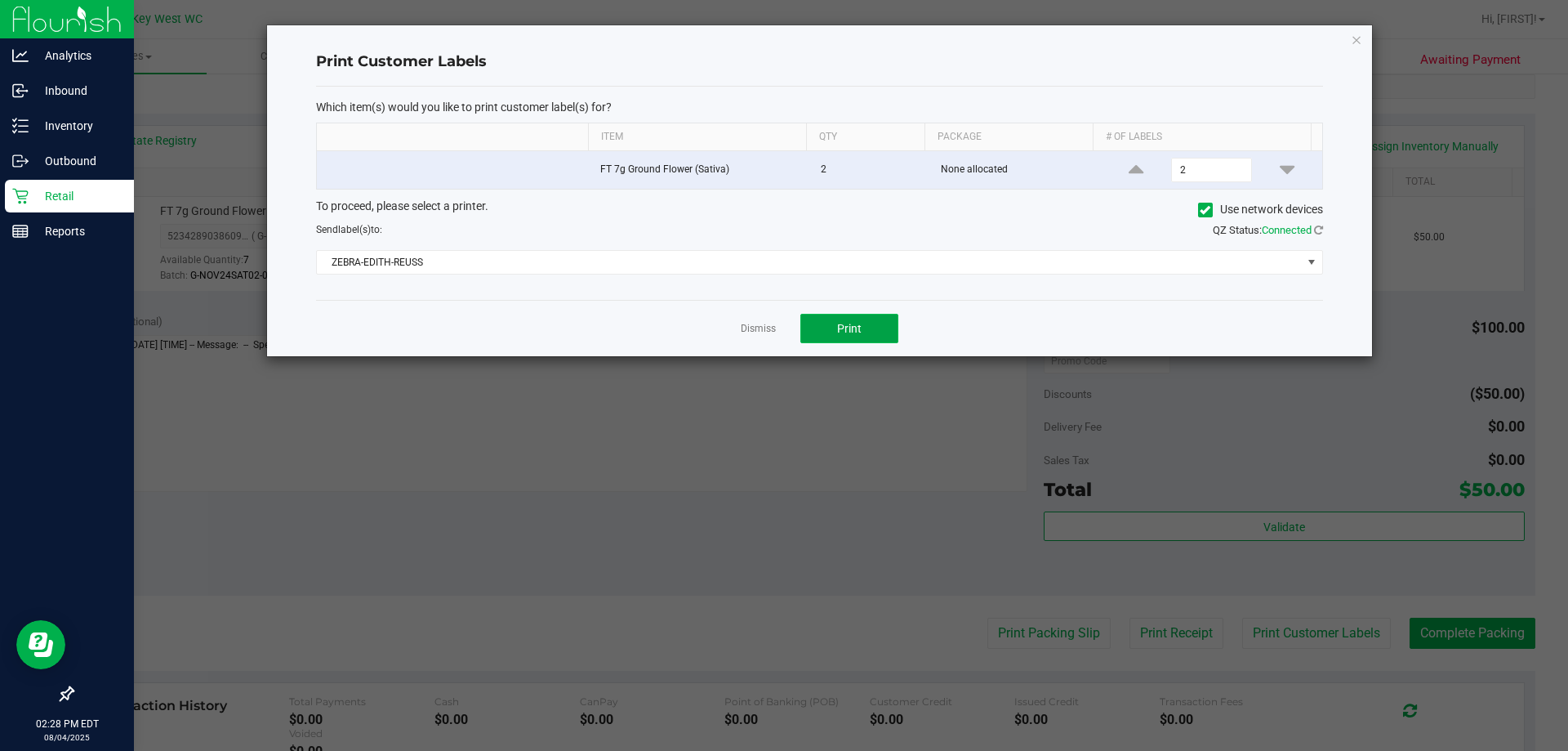 click on "Print" 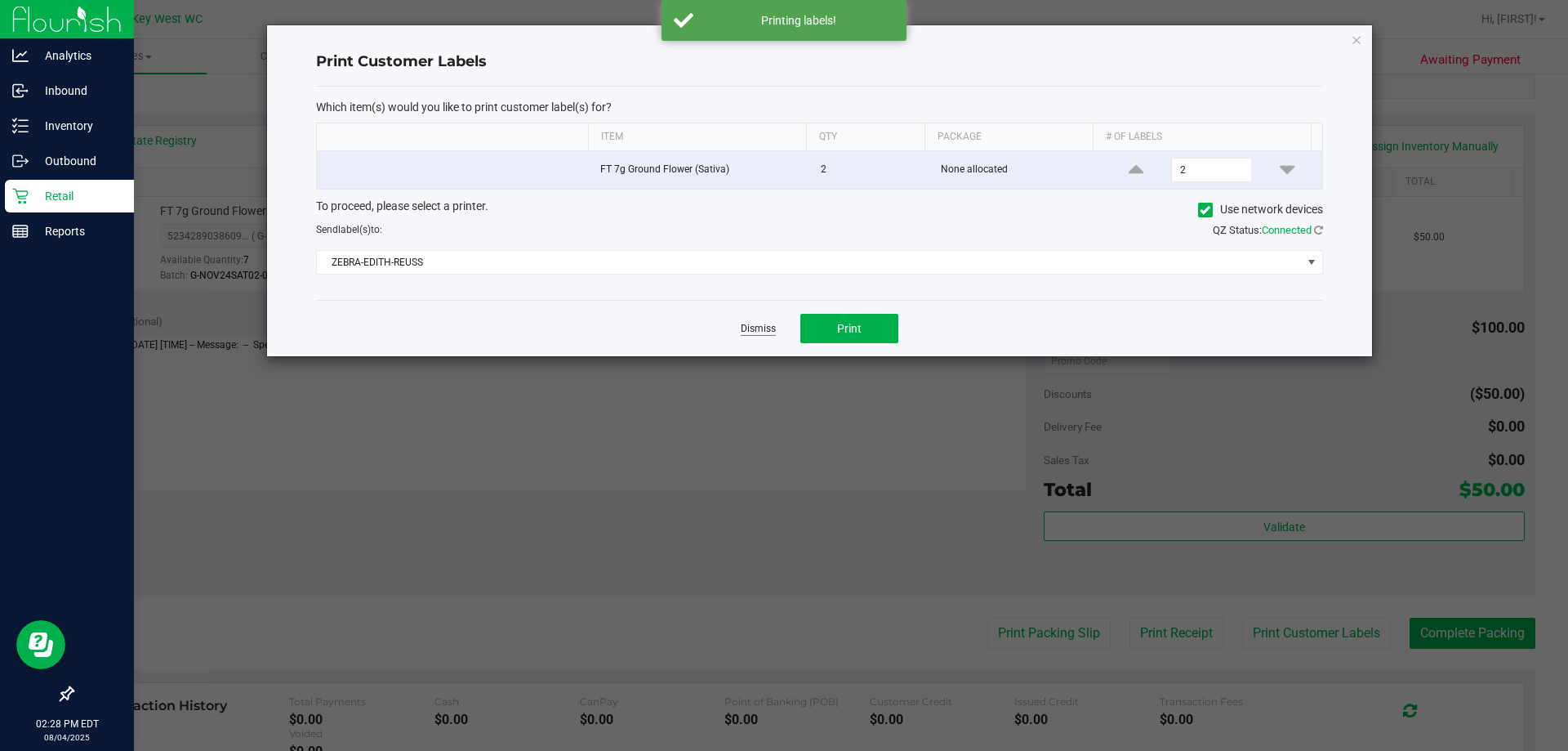click on "Dismiss" 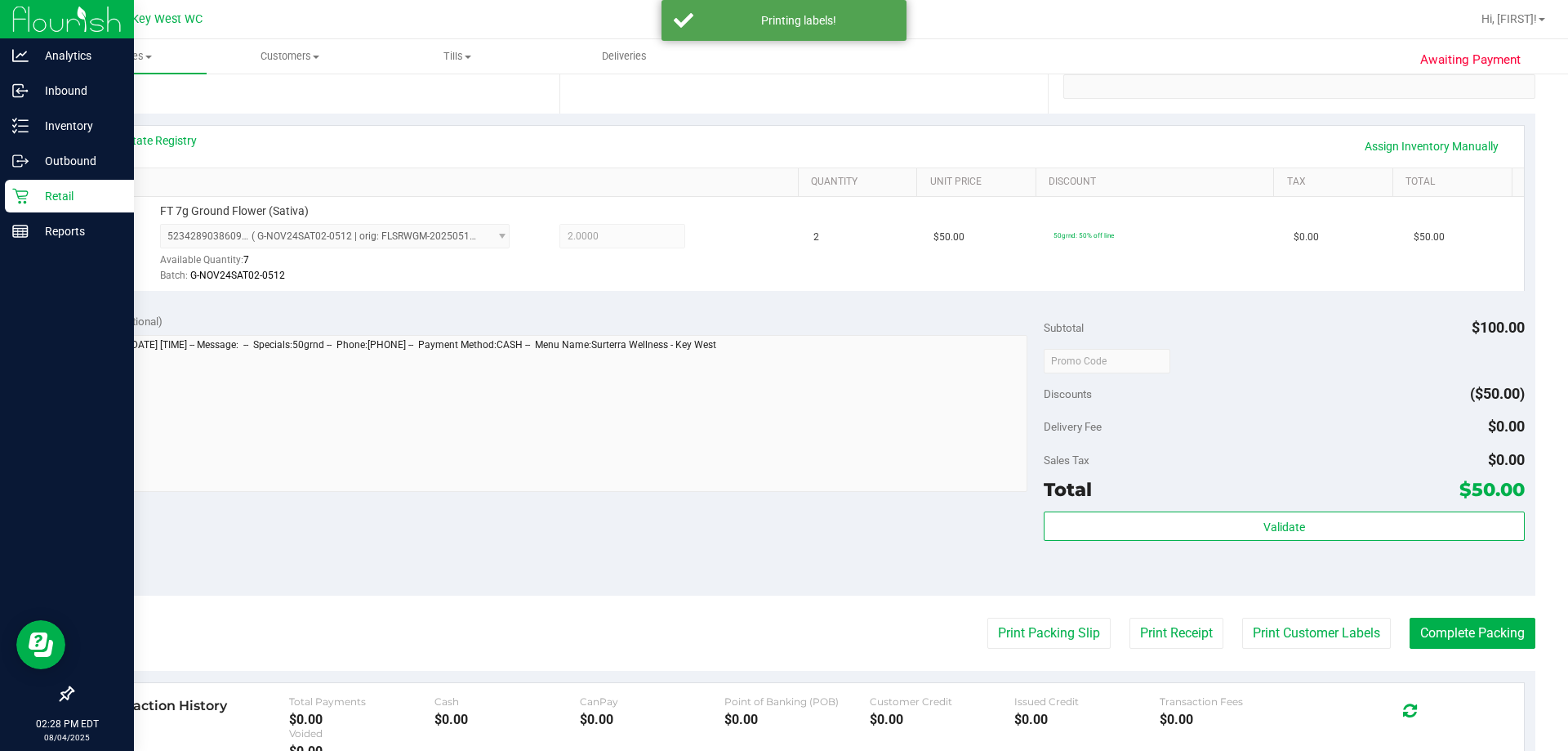 click on "Notes (optional)
Subtotal
[CURRENCY]
Discounts
([CURRENCY])
Delivery Fee
[CURRENCY]
Sales Tax
[CURRENCY]
Total
[CURRENCY]" at bounding box center [804, 449] 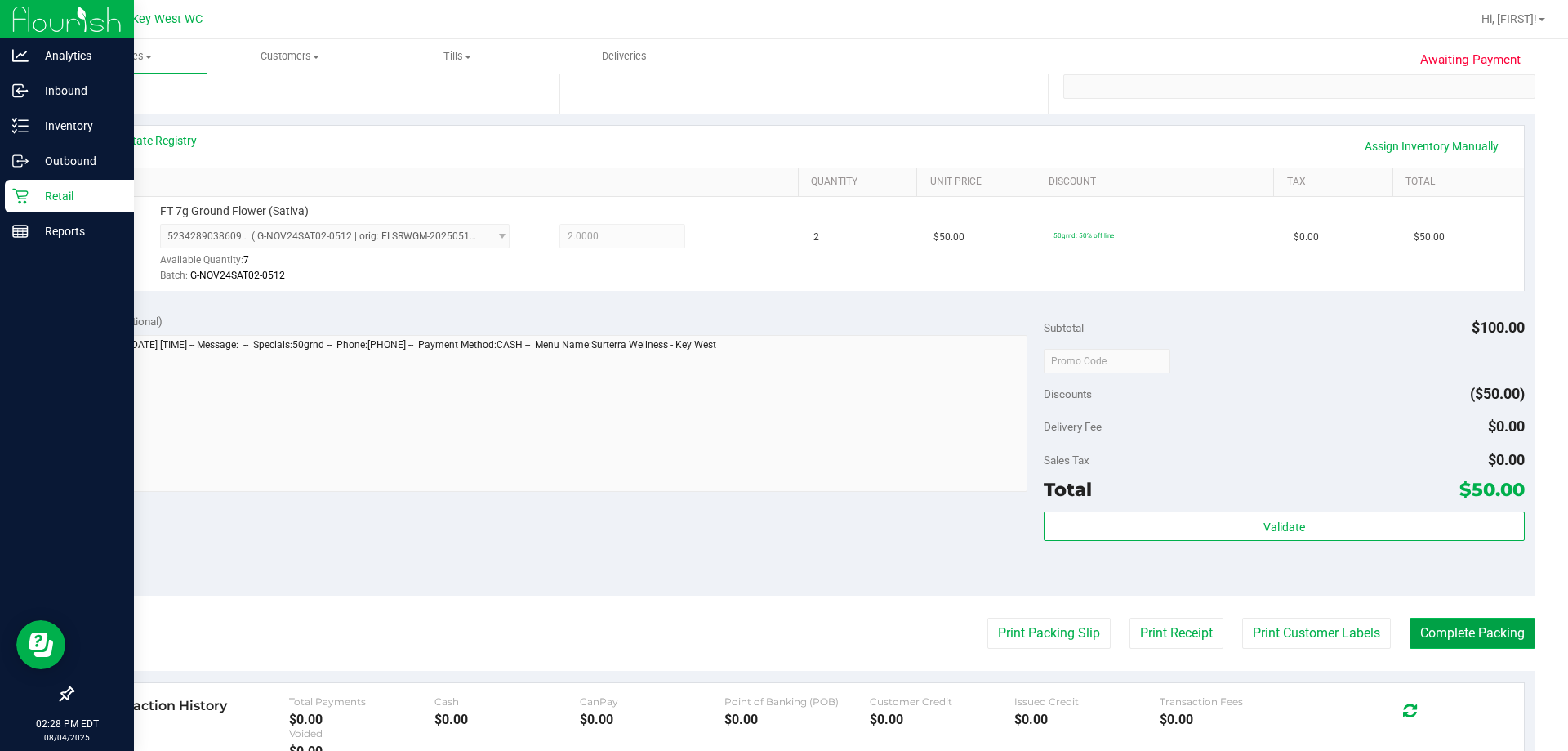click on "Complete Packing" at bounding box center (1472, 633) 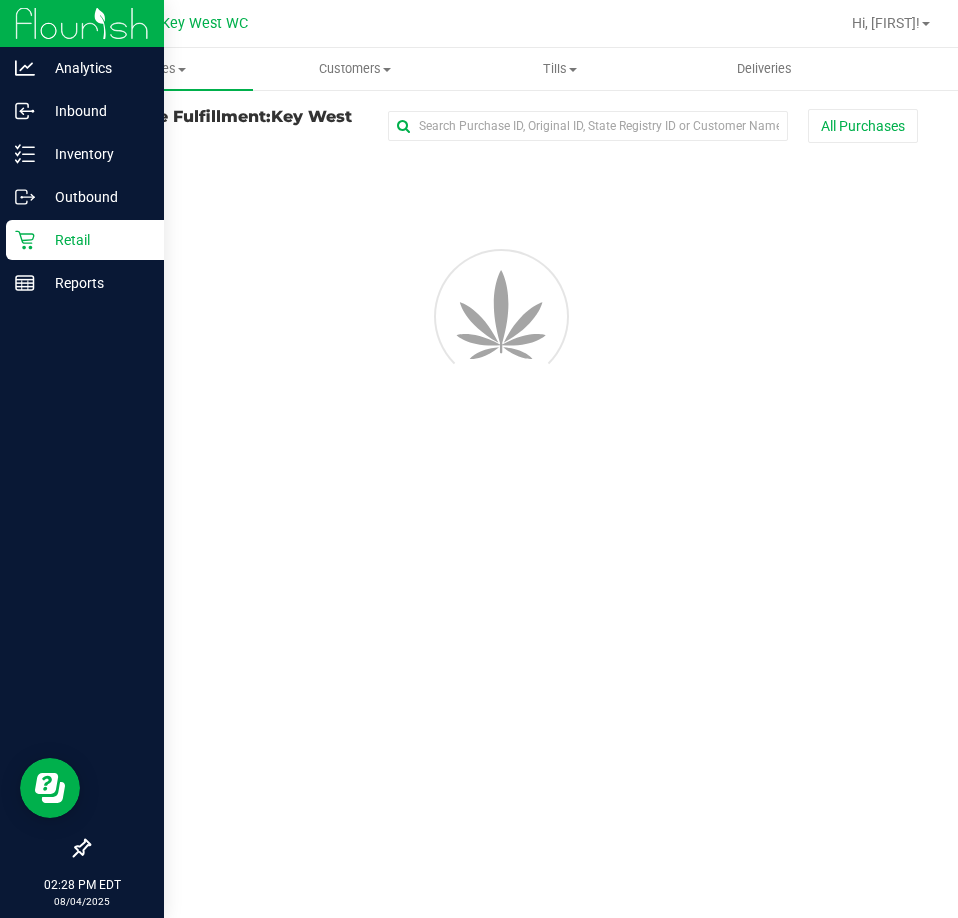 scroll, scrollTop: 0, scrollLeft: 0, axis: both 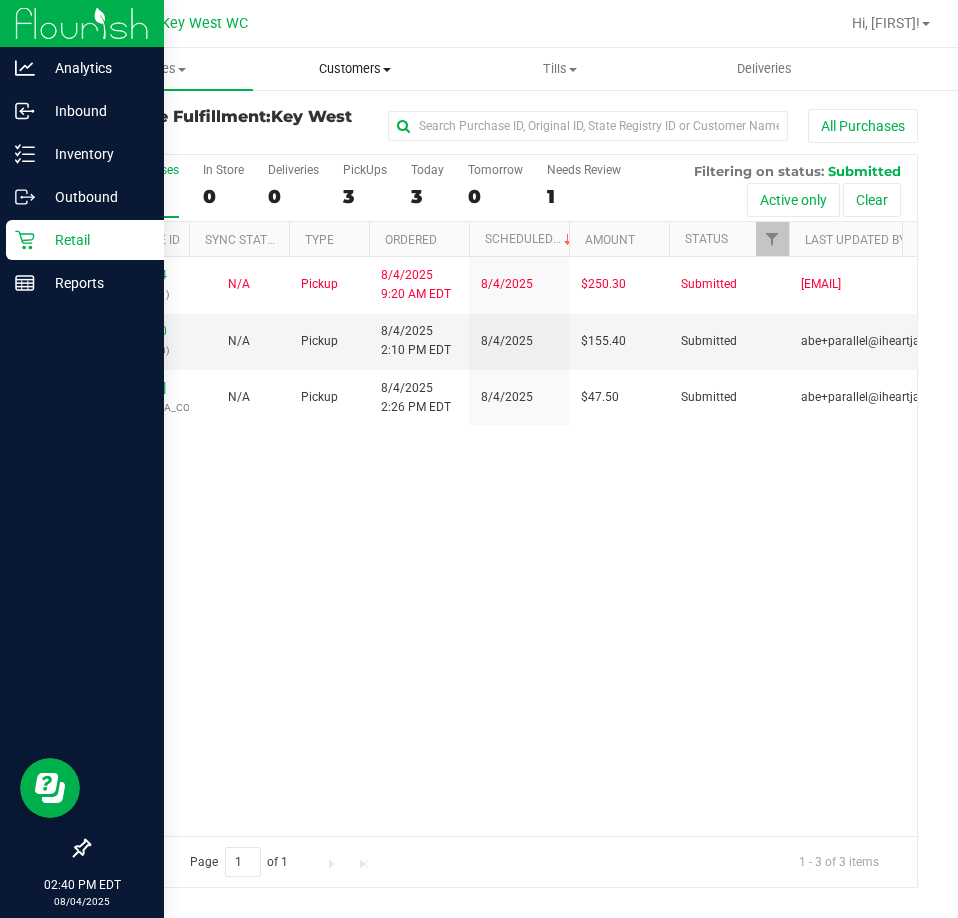 click on "Customers" at bounding box center (355, 69) 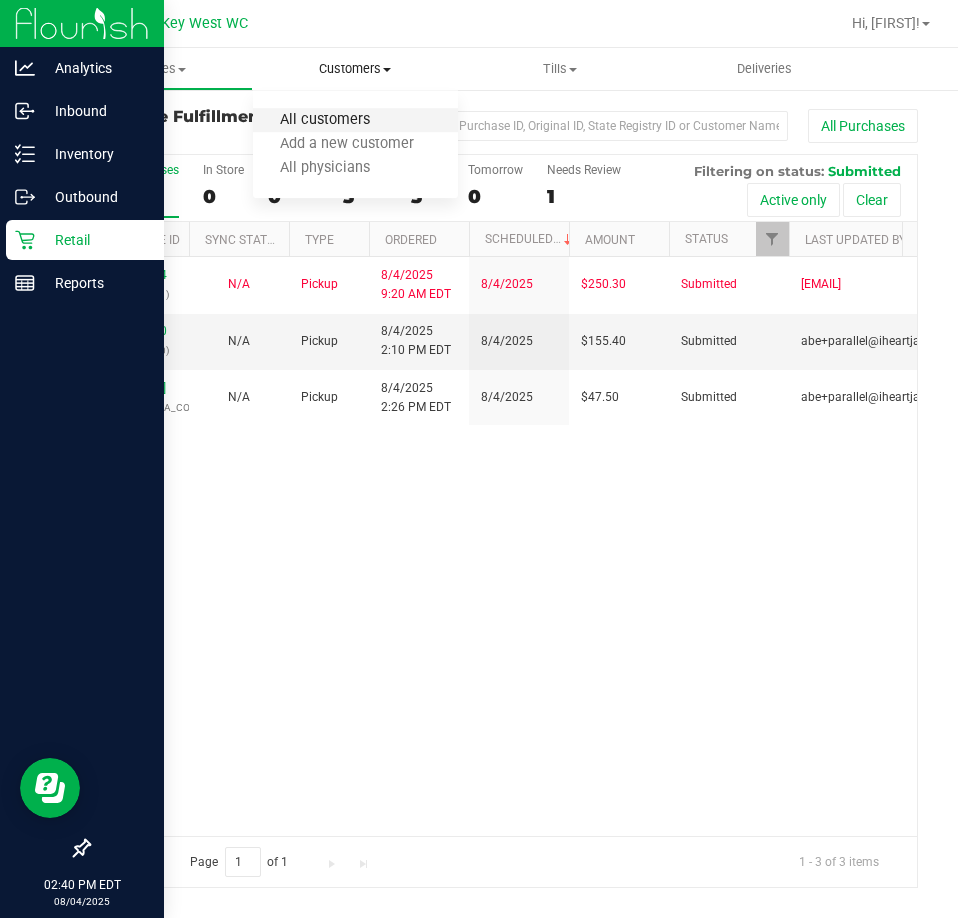 click on "All customers" at bounding box center (325, 120) 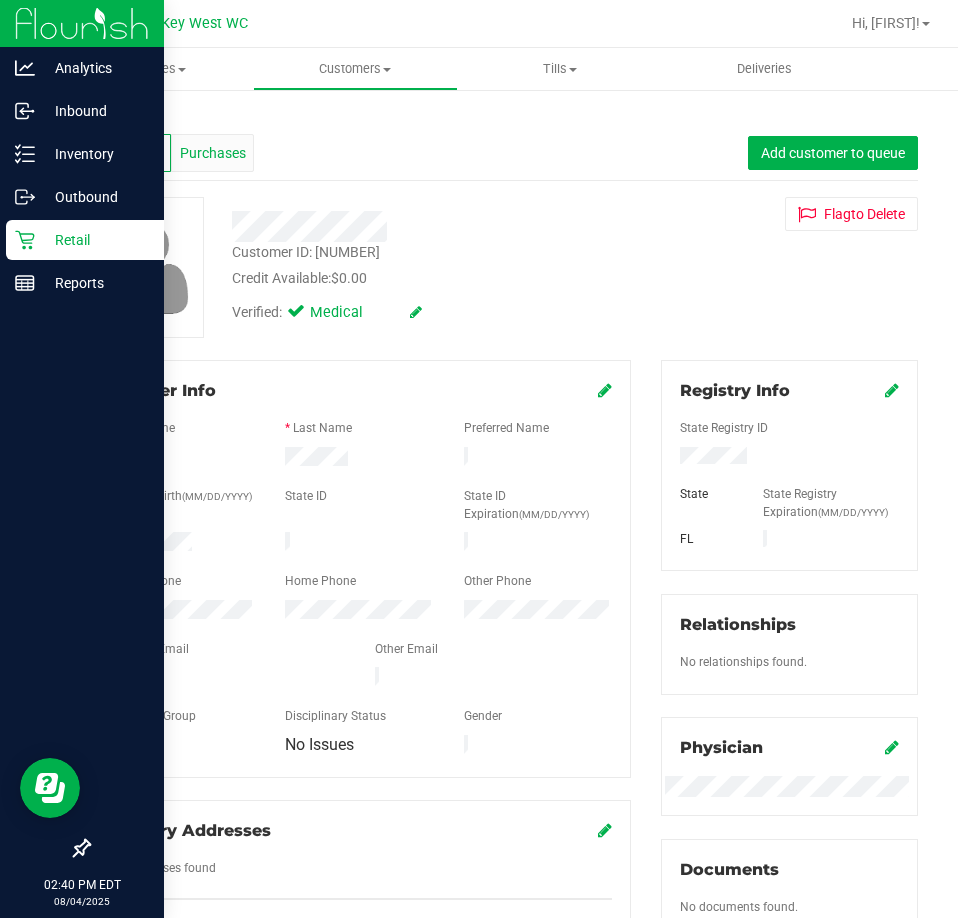 click on "Purchases" at bounding box center (213, 153) 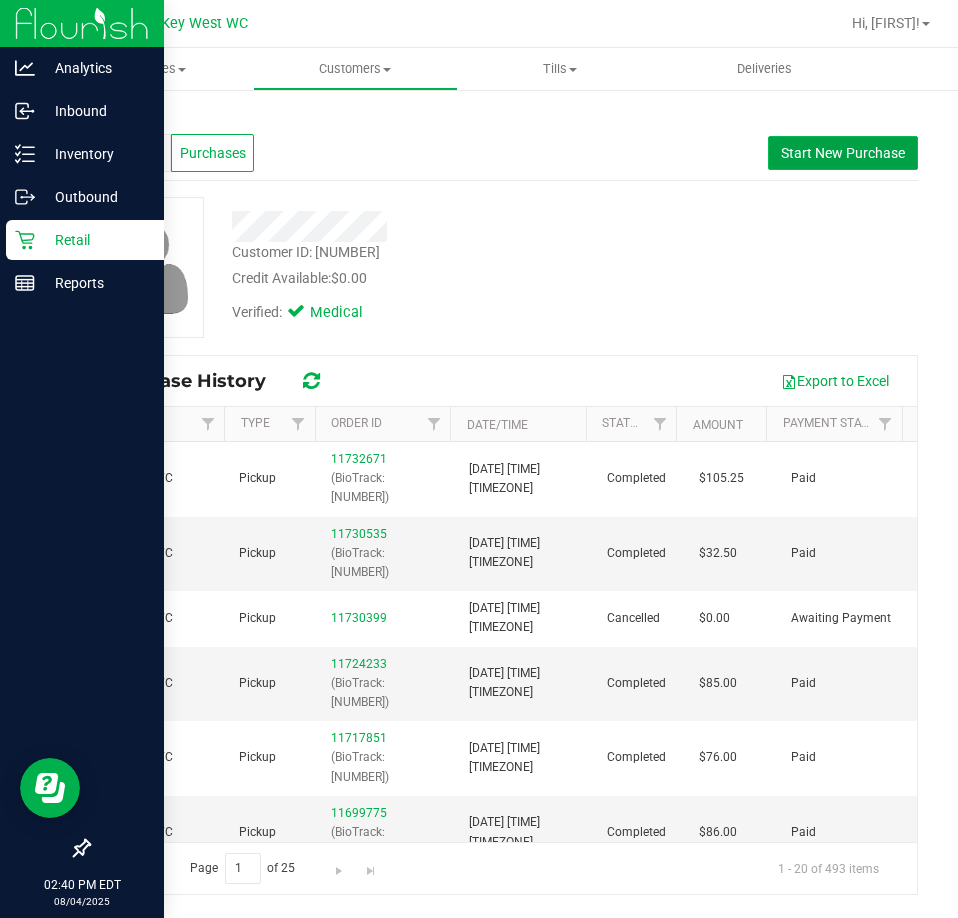 click on "Start New Purchase" at bounding box center [843, 153] 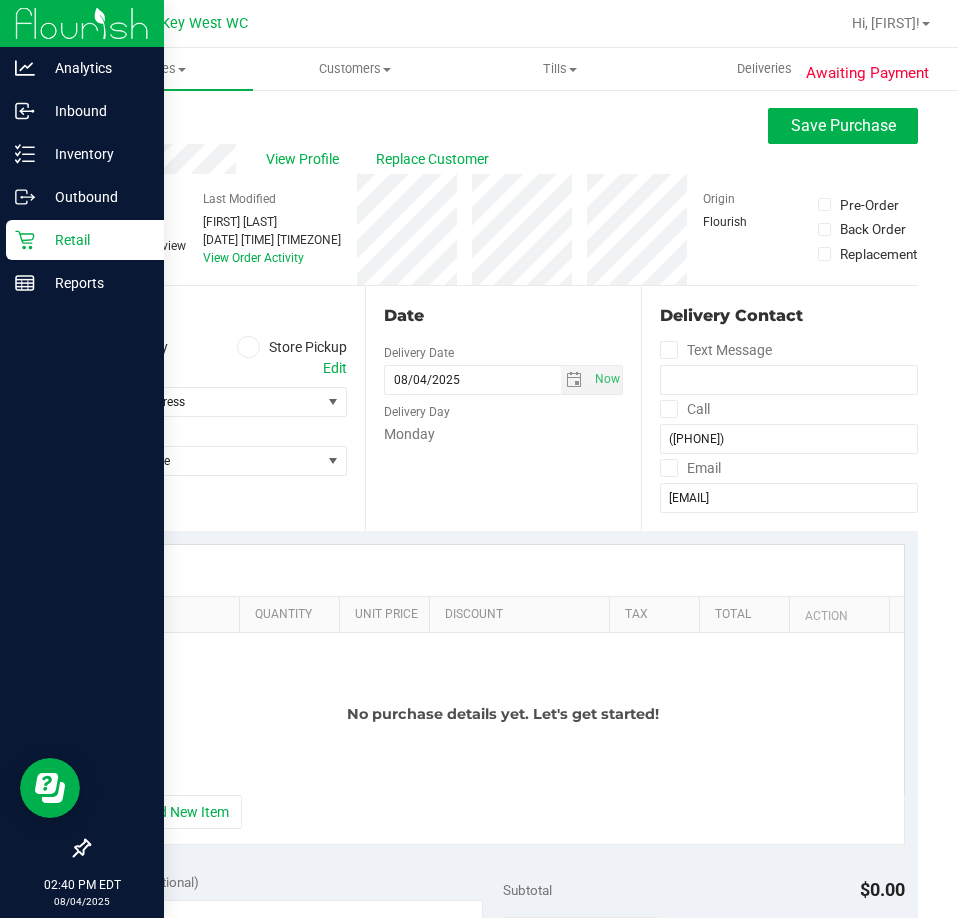 click at bounding box center (248, 347) 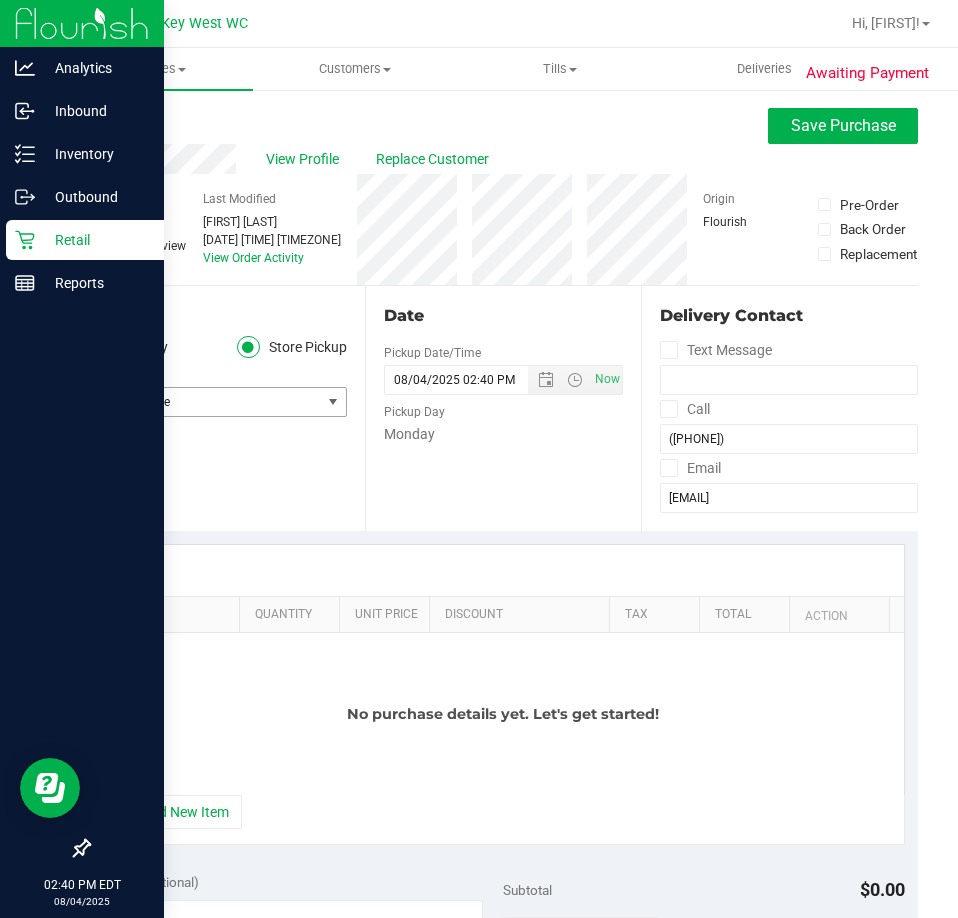 click on "Select Store" at bounding box center [205, 402] 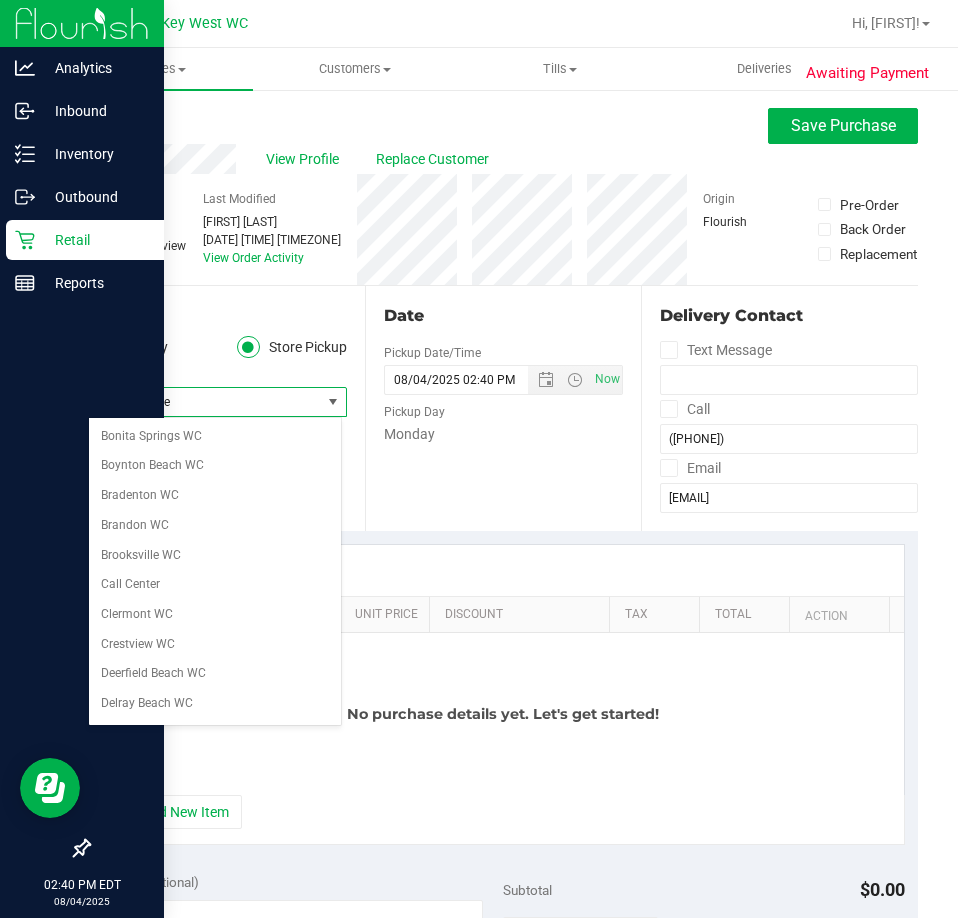 scroll, scrollTop: 265, scrollLeft: 0, axis: vertical 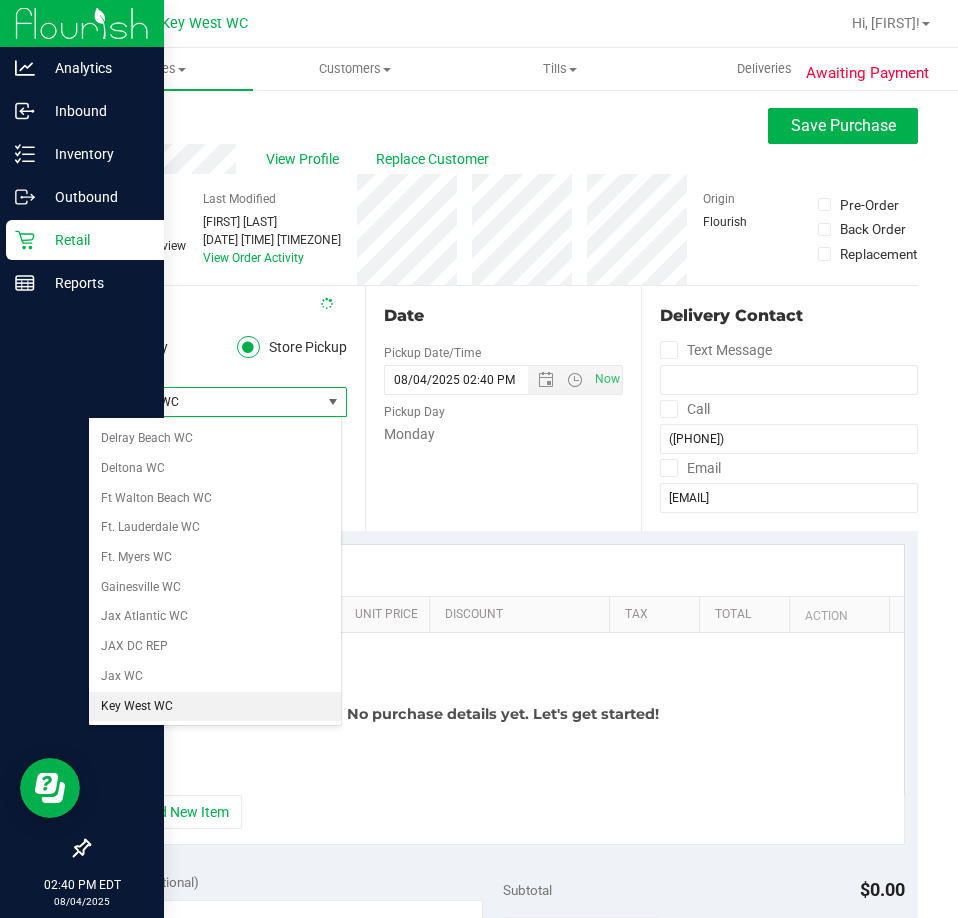 click on "Key West WC" at bounding box center [205, 402] 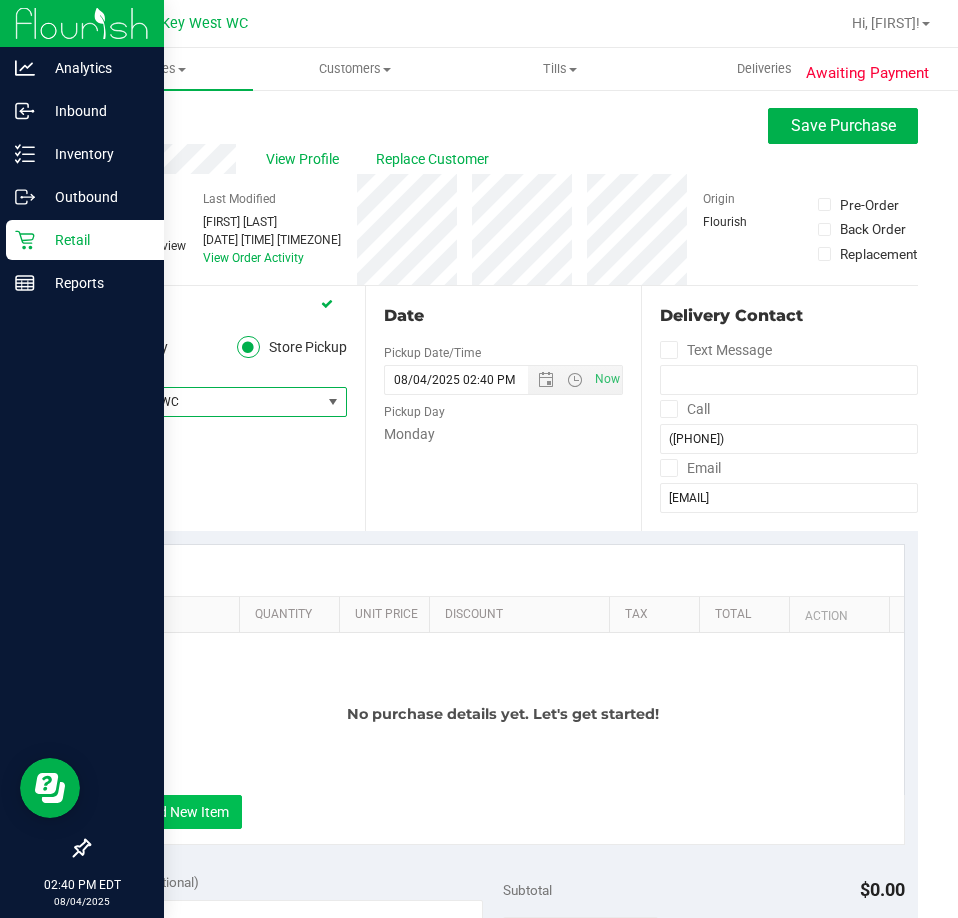 click on "+ Add New Item" at bounding box center (180, 812) 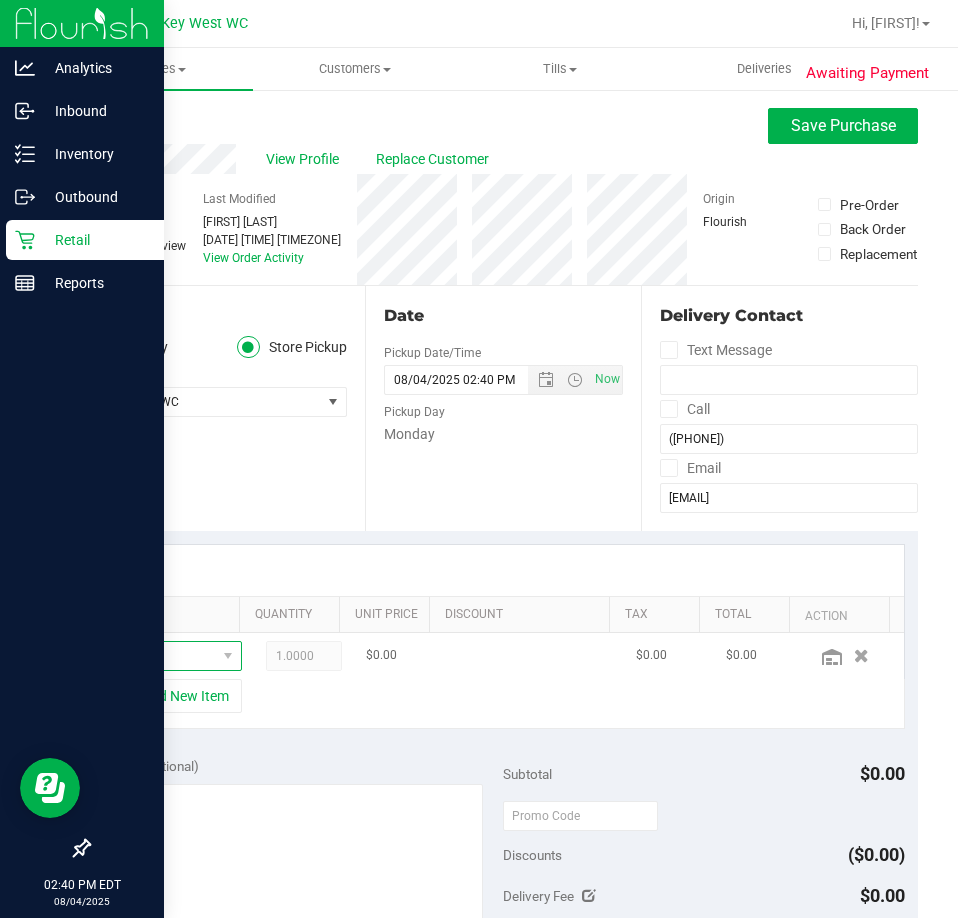 click at bounding box center (166, 656) 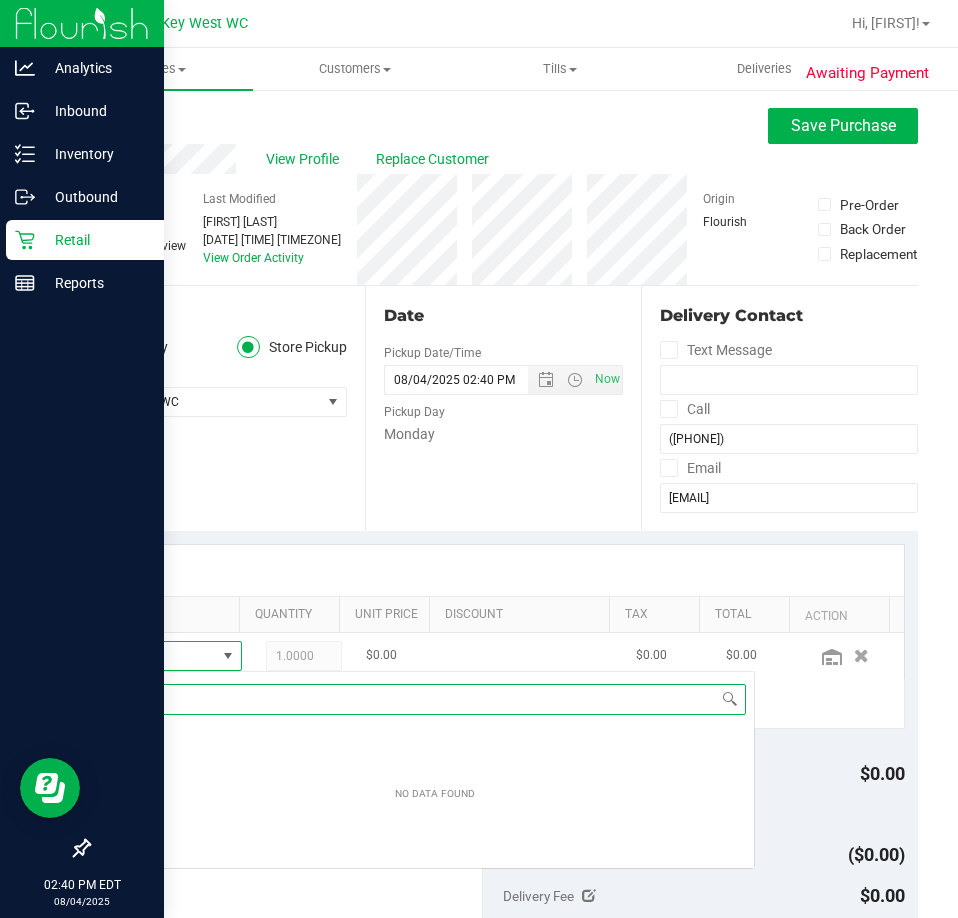 scroll, scrollTop: 99970, scrollLeft: 99903, axis: both 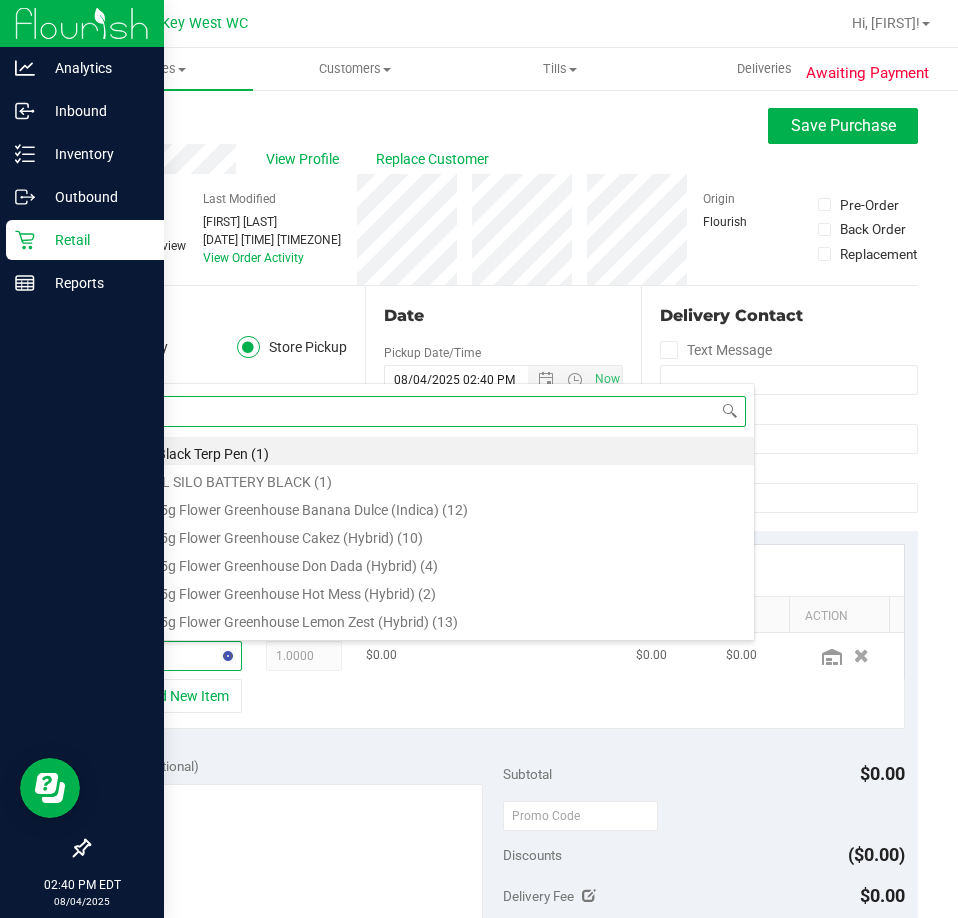 type on "rosin" 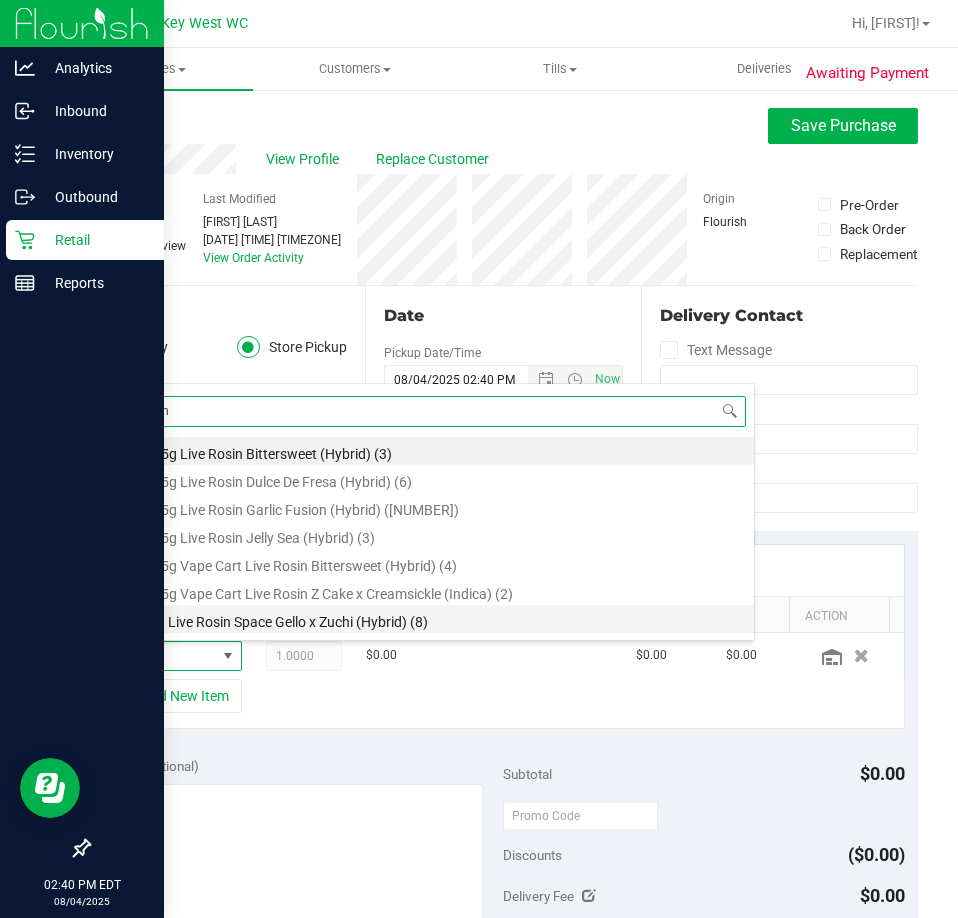 scroll, scrollTop: 52, scrollLeft: 0, axis: vertical 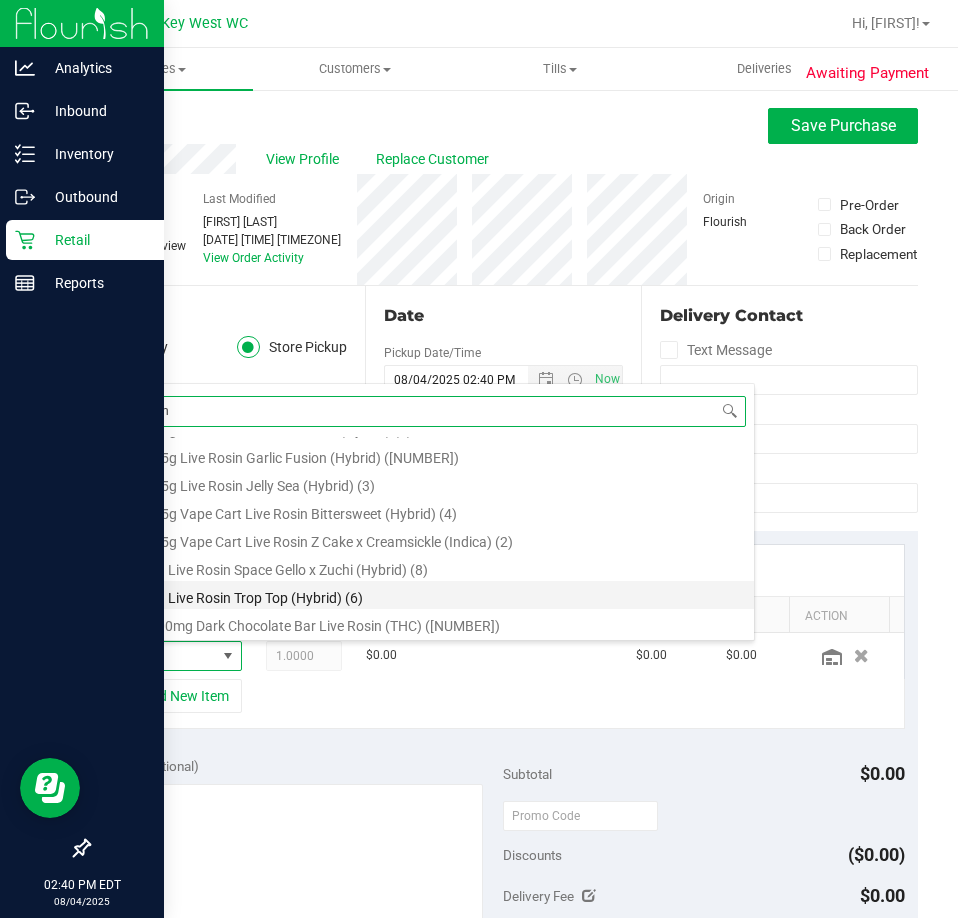 click on "GL 1g Live Rosin Trop Top (Hybrid) (6)" at bounding box center (435, 595) 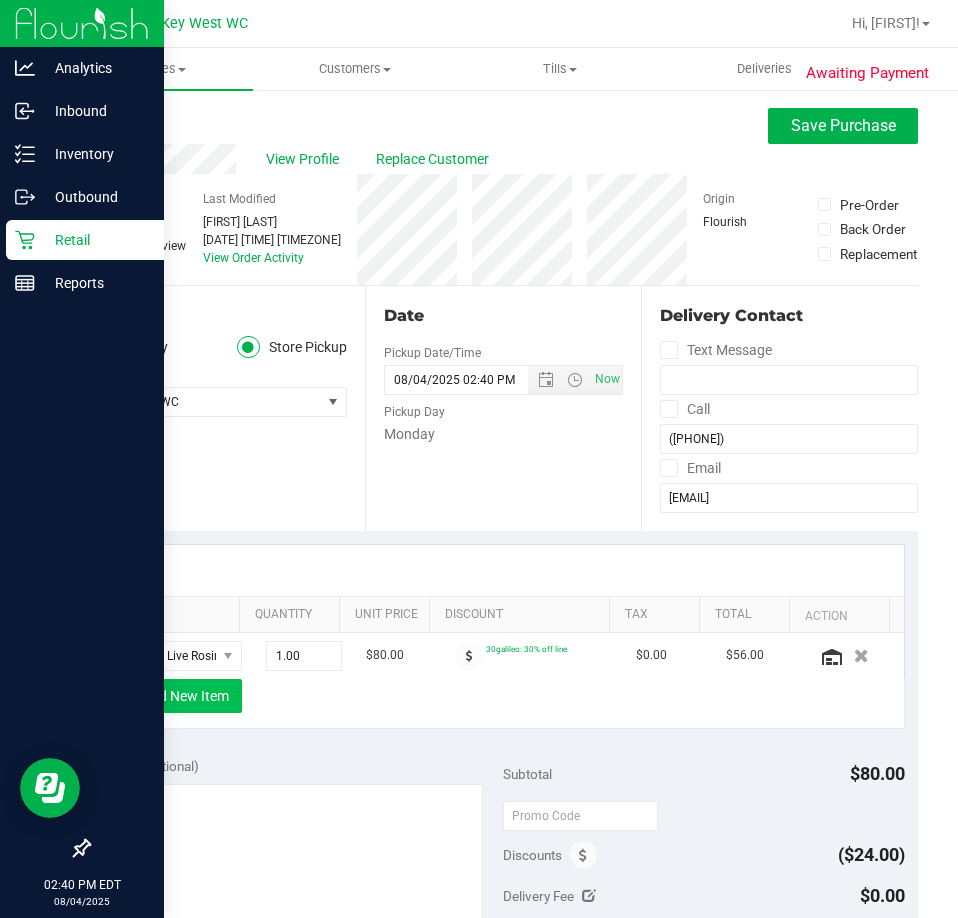 click on "+ Add New Item" at bounding box center [180, 696] 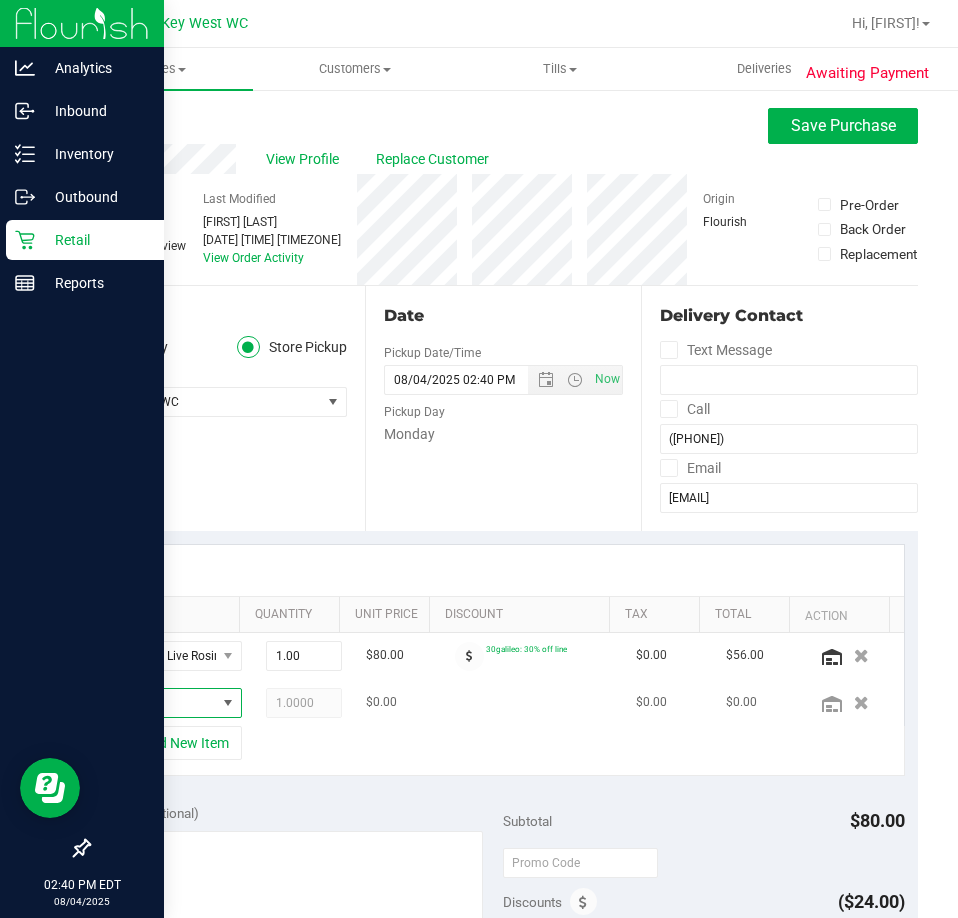 click at bounding box center (166, 703) 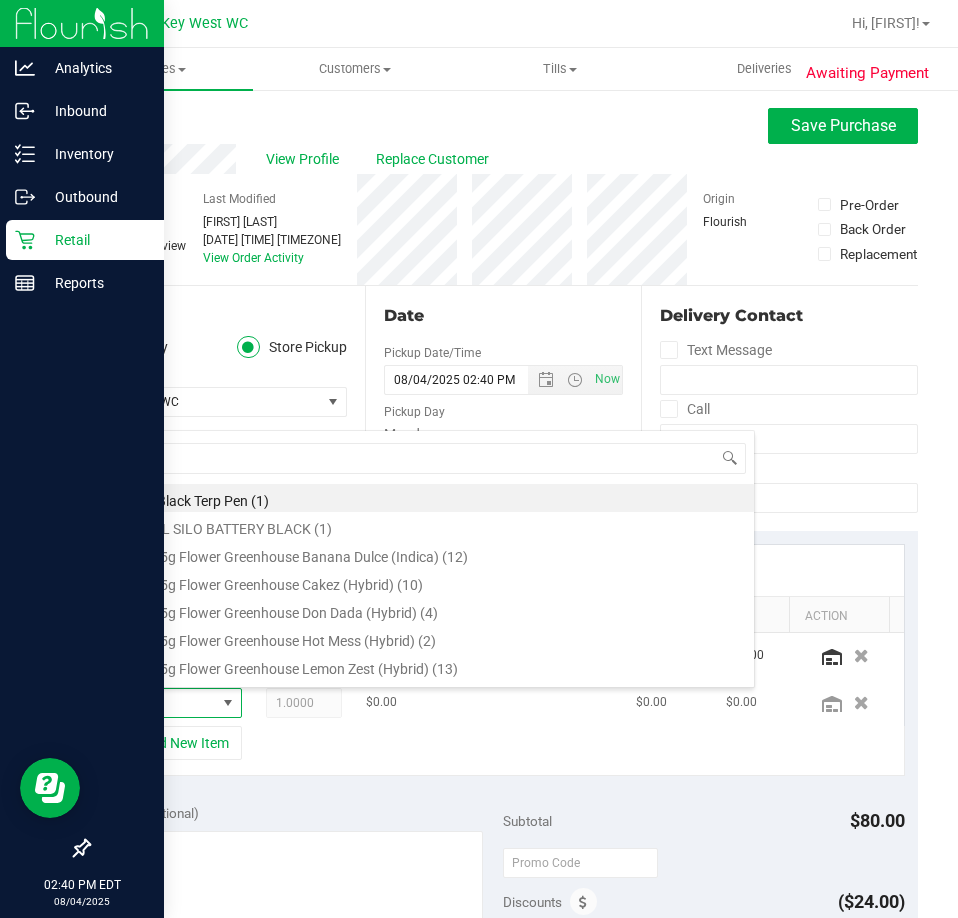 scroll, scrollTop: 99970, scrollLeft: 99903, axis: both 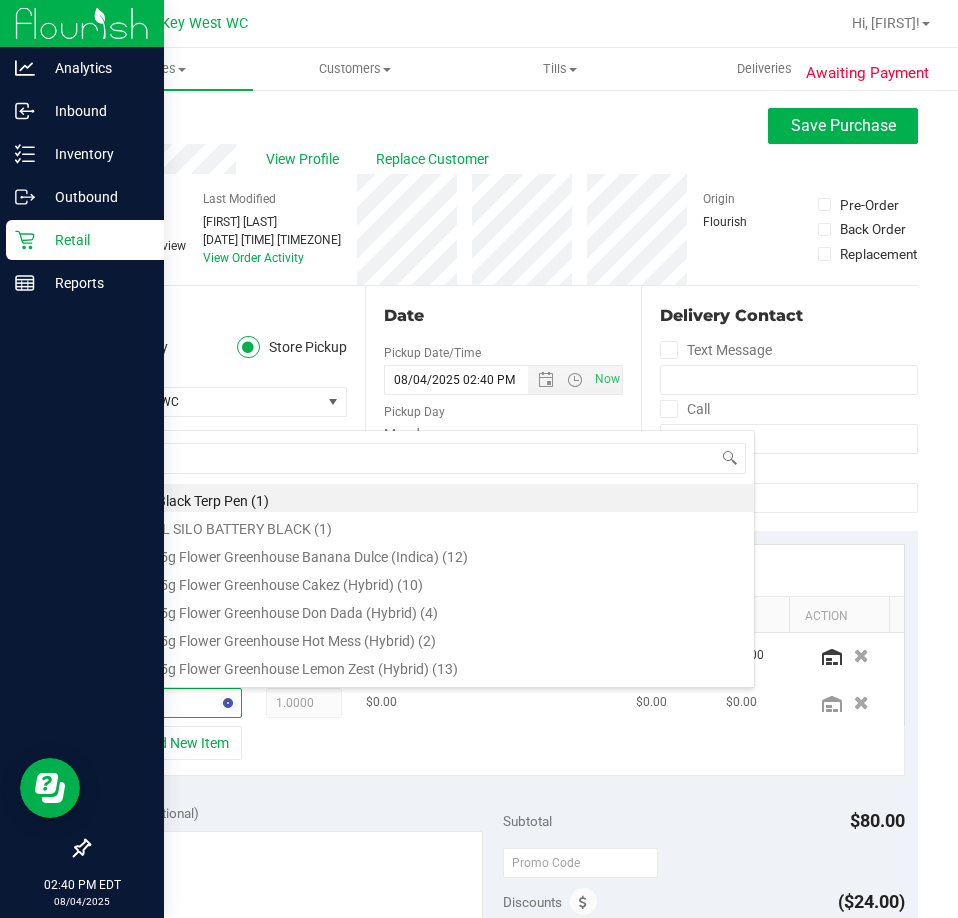 type on "rosin" 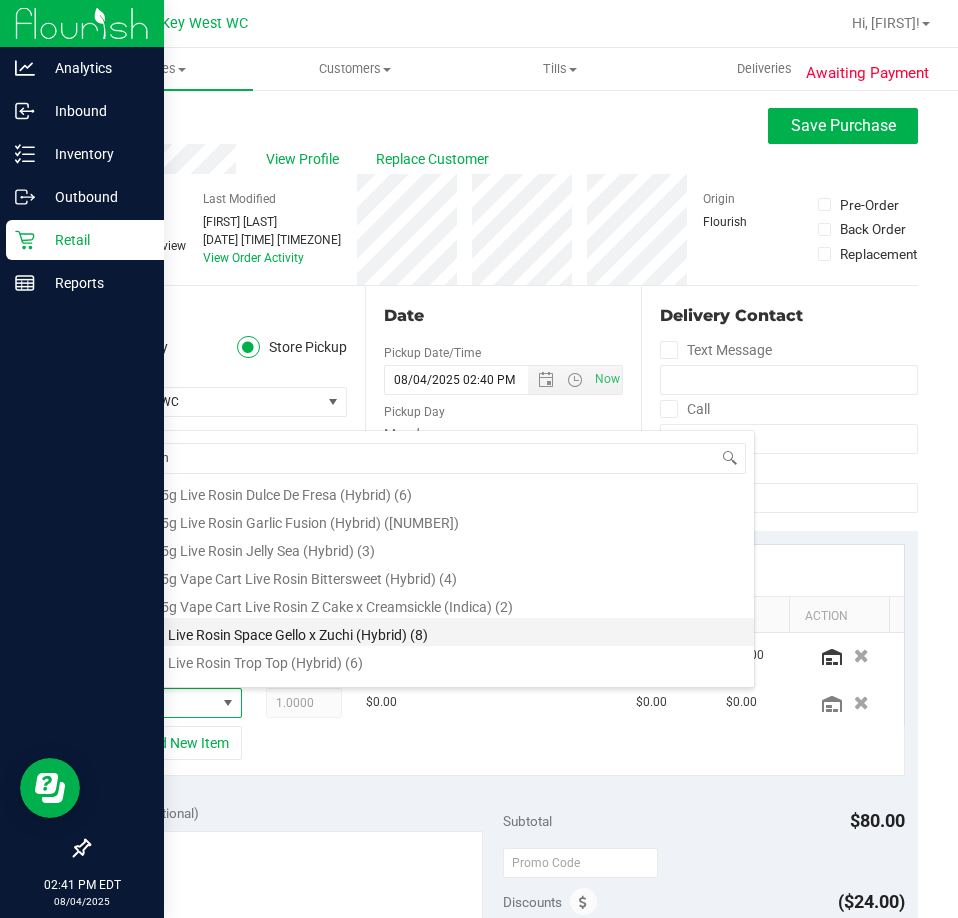 scroll, scrollTop: 52, scrollLeft: 0, axis: vertical 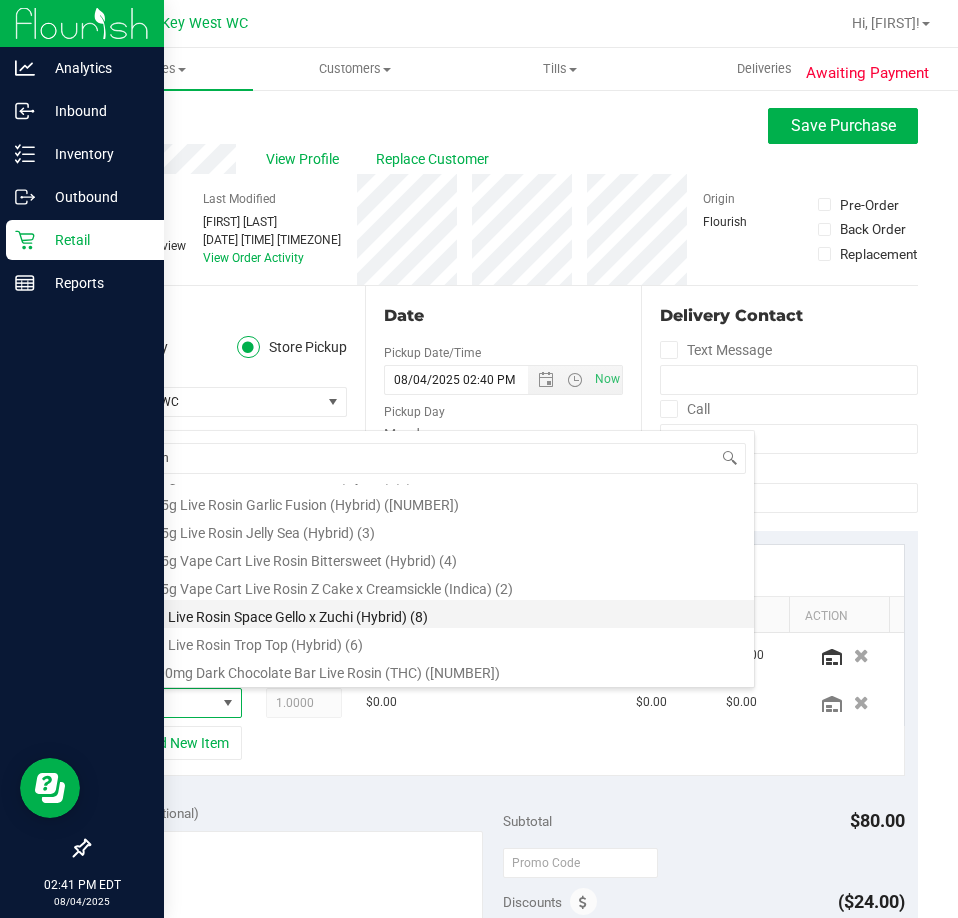 click on "GL 1g Live Rosin Space Gello x Zuchi (Hybrid) (8)" at bounding box center (435, 614) 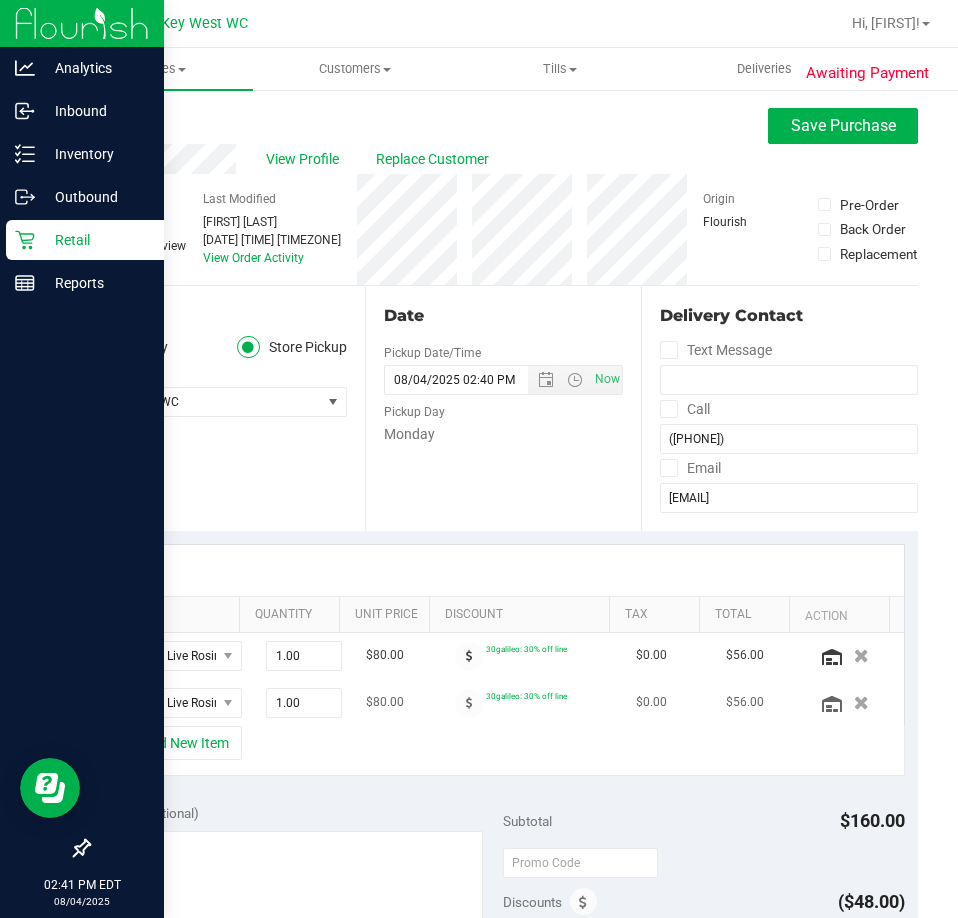 click on "30galileo:
30%
off
line" at bounding box center (534, 703) 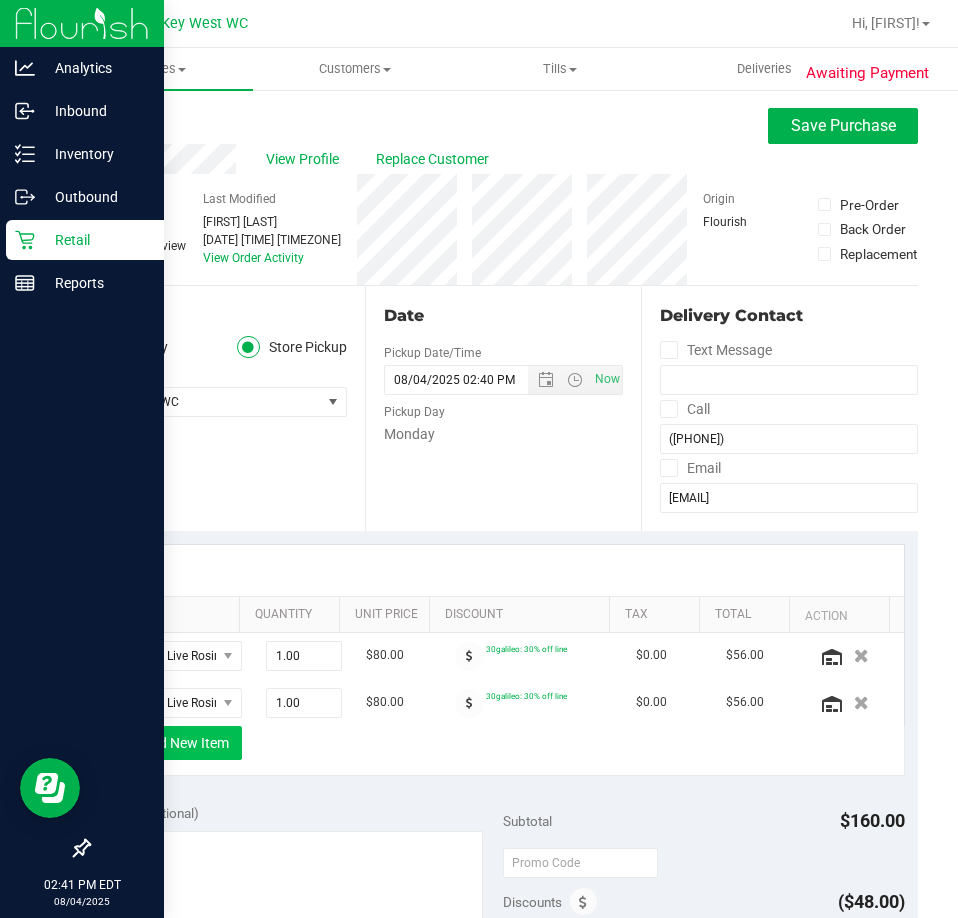 click on "+ Add New Item" at bounding box center [180, 743] 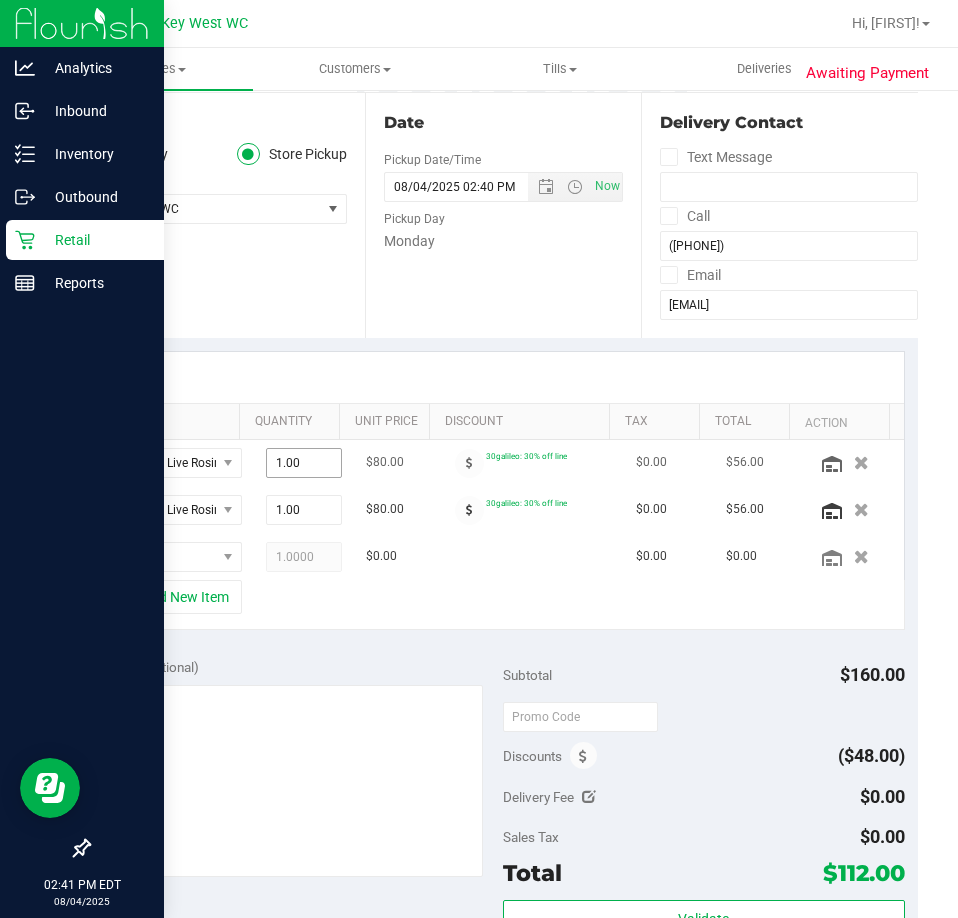 scroll, scrollTop: 200, scrollLeft: 0, axis: vertical 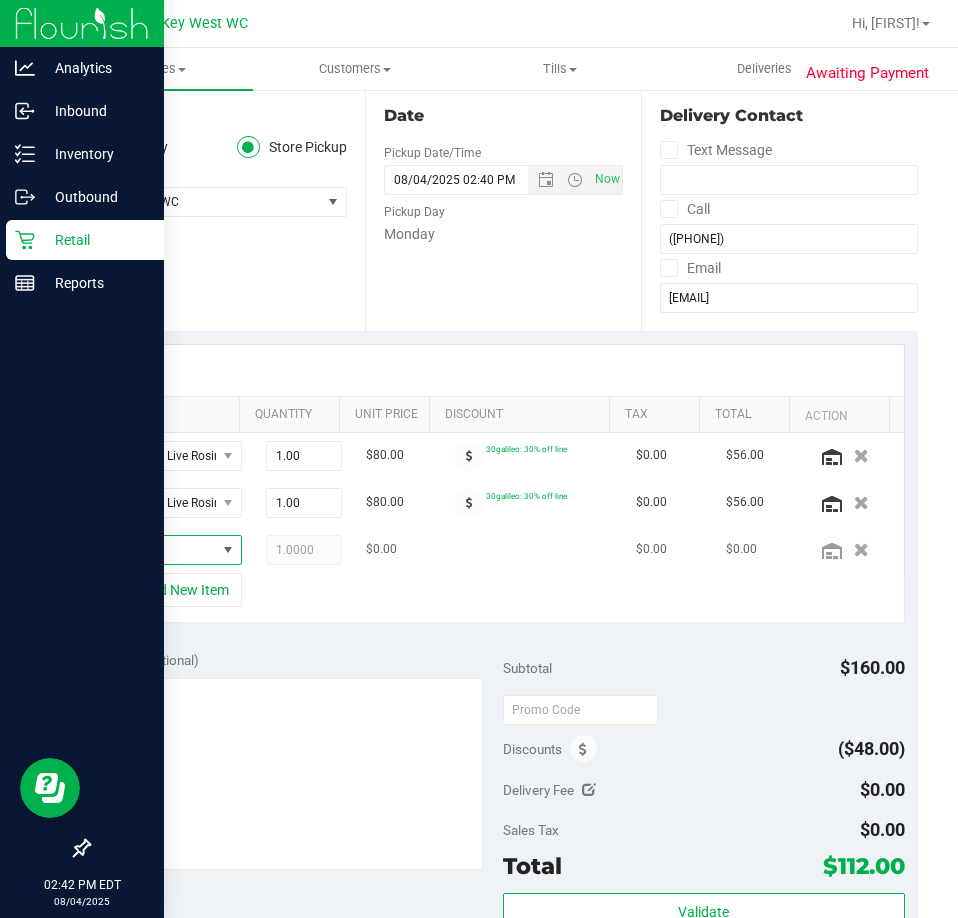 click at bounding box center (228, 550) 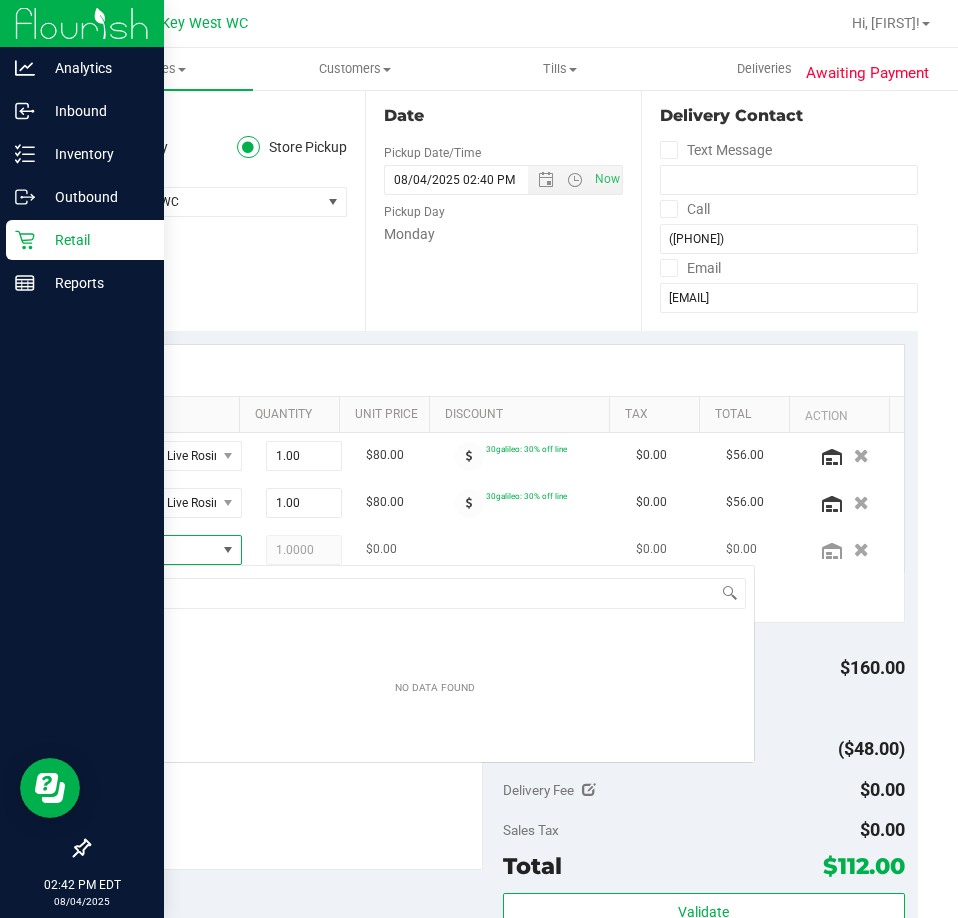 scroll, scrollTop: 99970, scrollLeft: 99903, axis: both 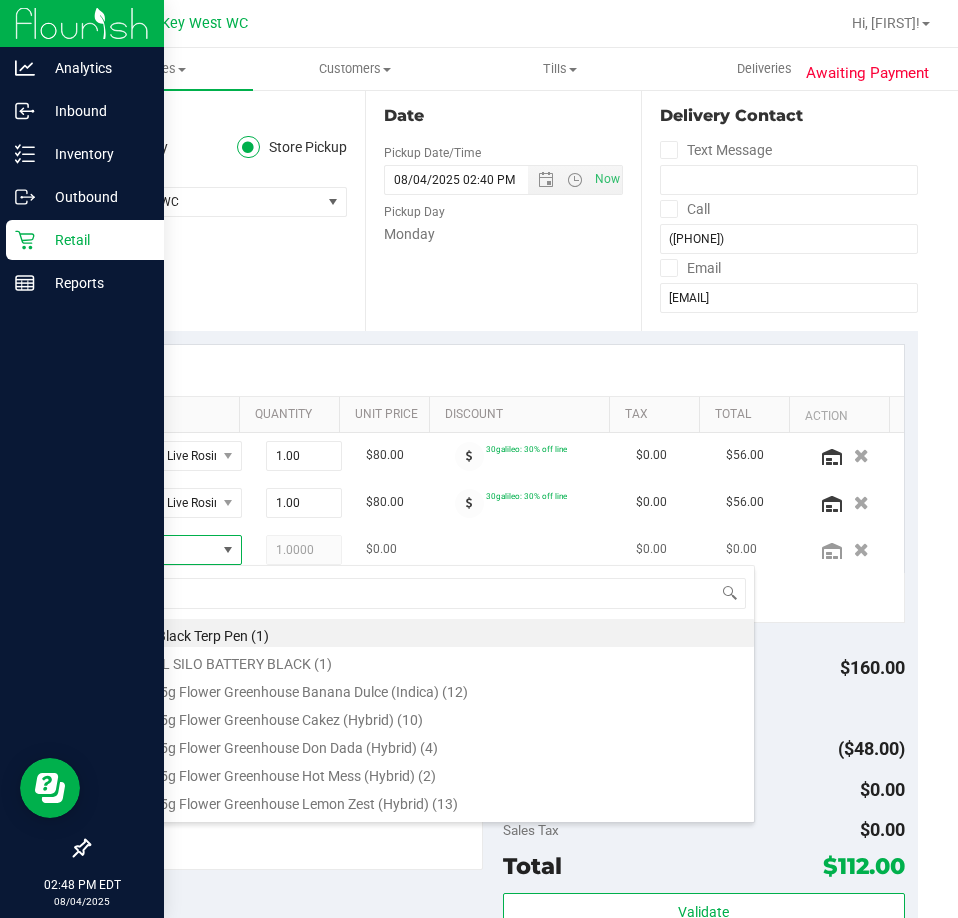 click on "$0.00" at bounding box center [399, 550] 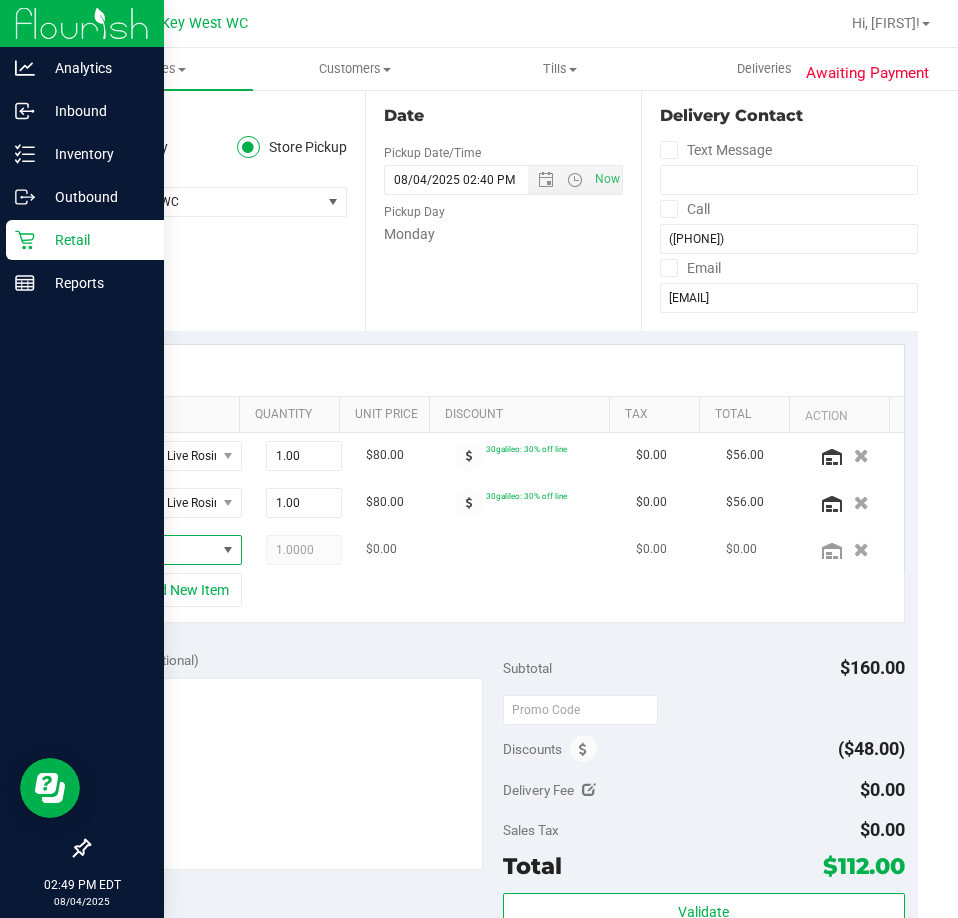 click at bounding box center (166, 550) 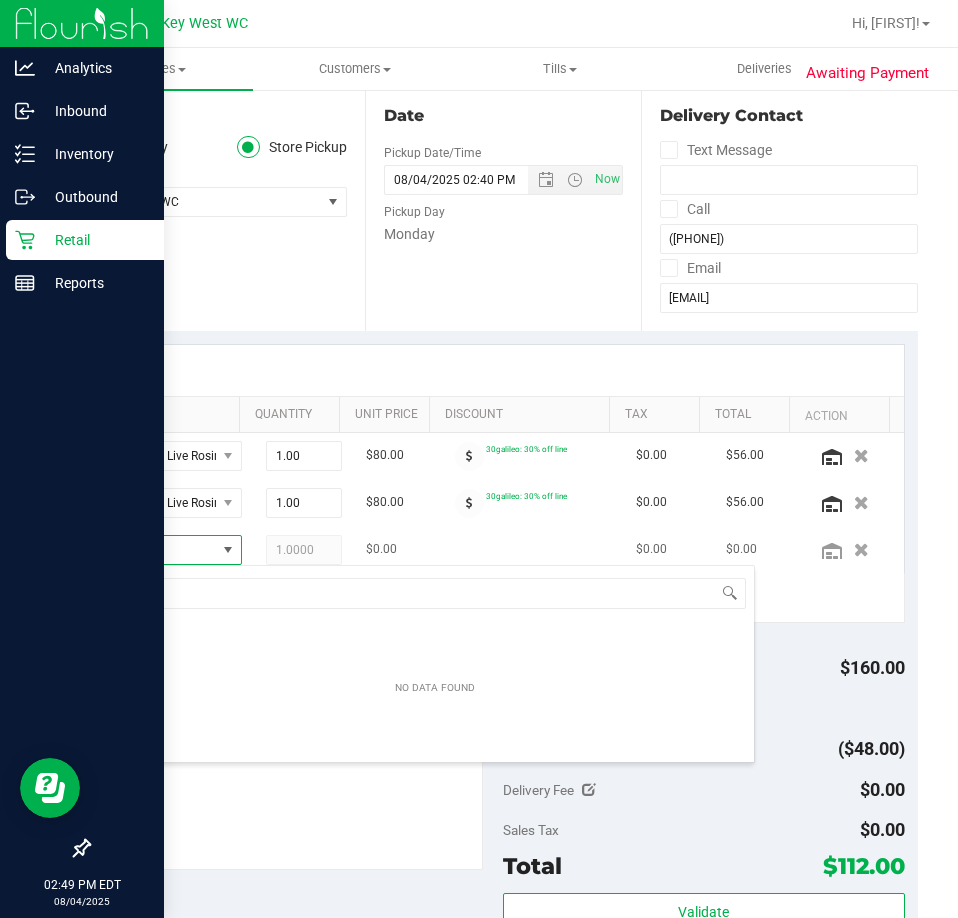 scroll, scrollTop: 99970, scrollLeft: 99903, axis: both 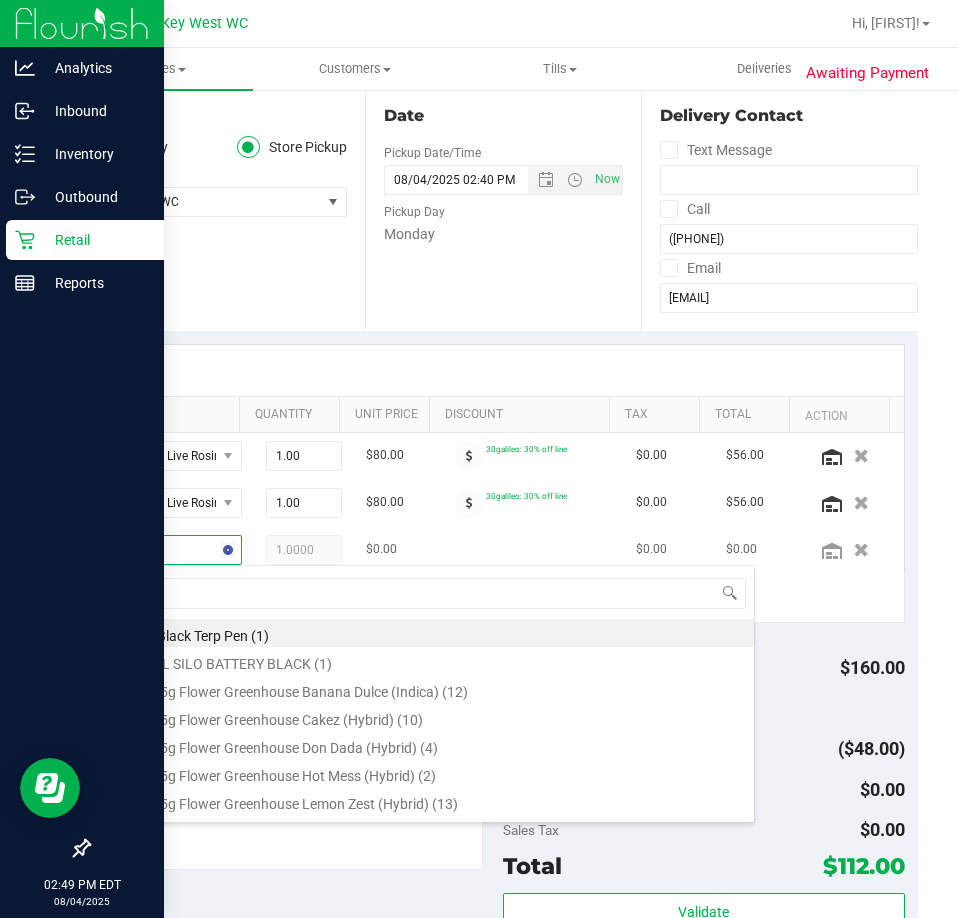 type on "ied" 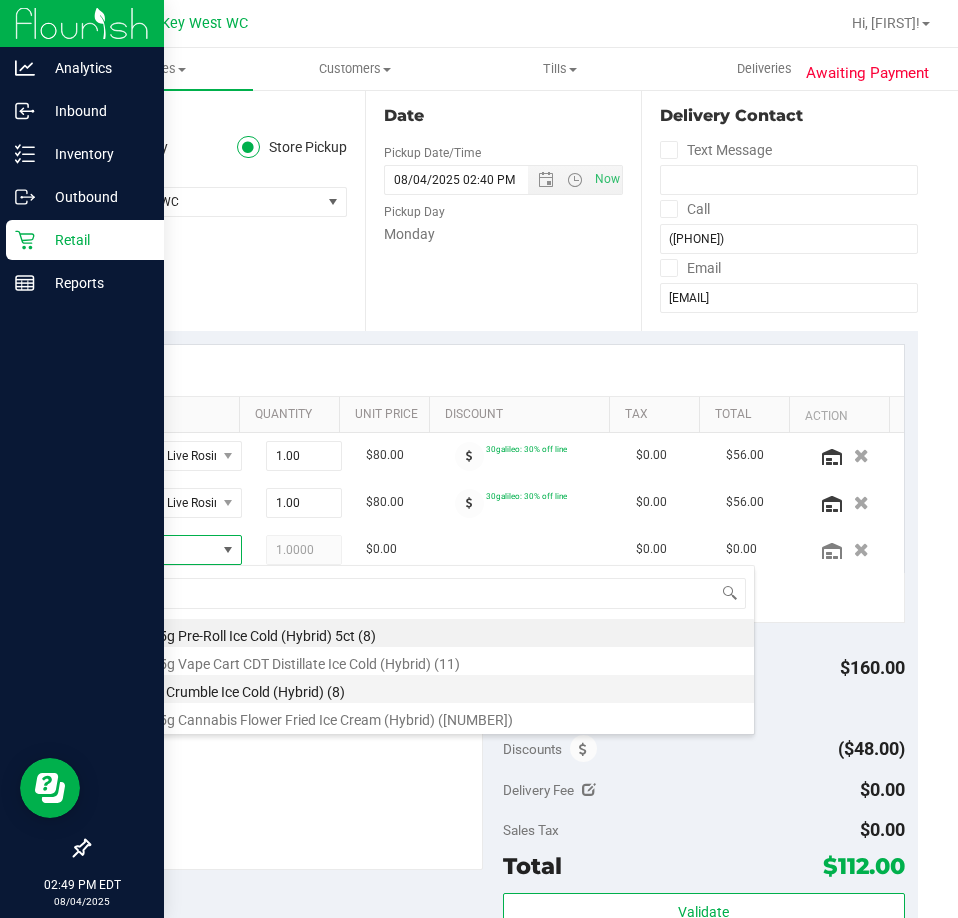 click on "FT 1g Crumble Ice Cold (Hybrid) (8)" at bounding box center (435, 689) 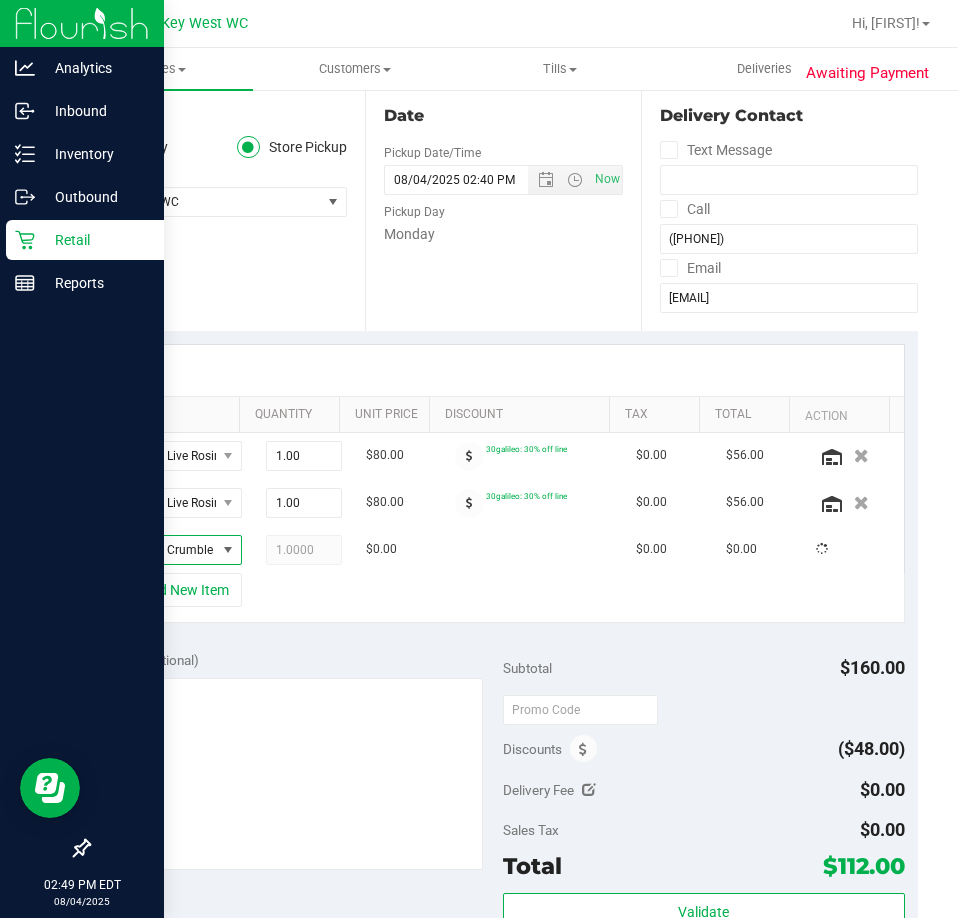 click on "+ Add New Item" at bounding box center (503, 598) 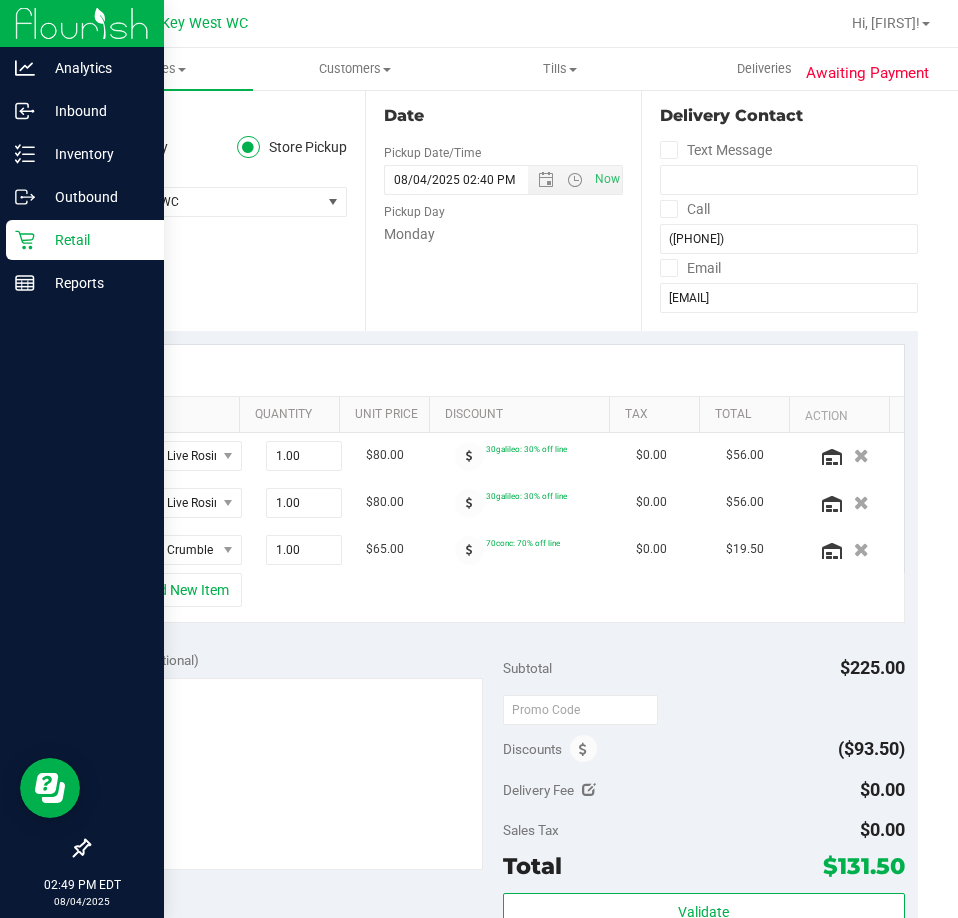 scroll, scrollTop: 500, scrollLeft: 0, axis: vertical 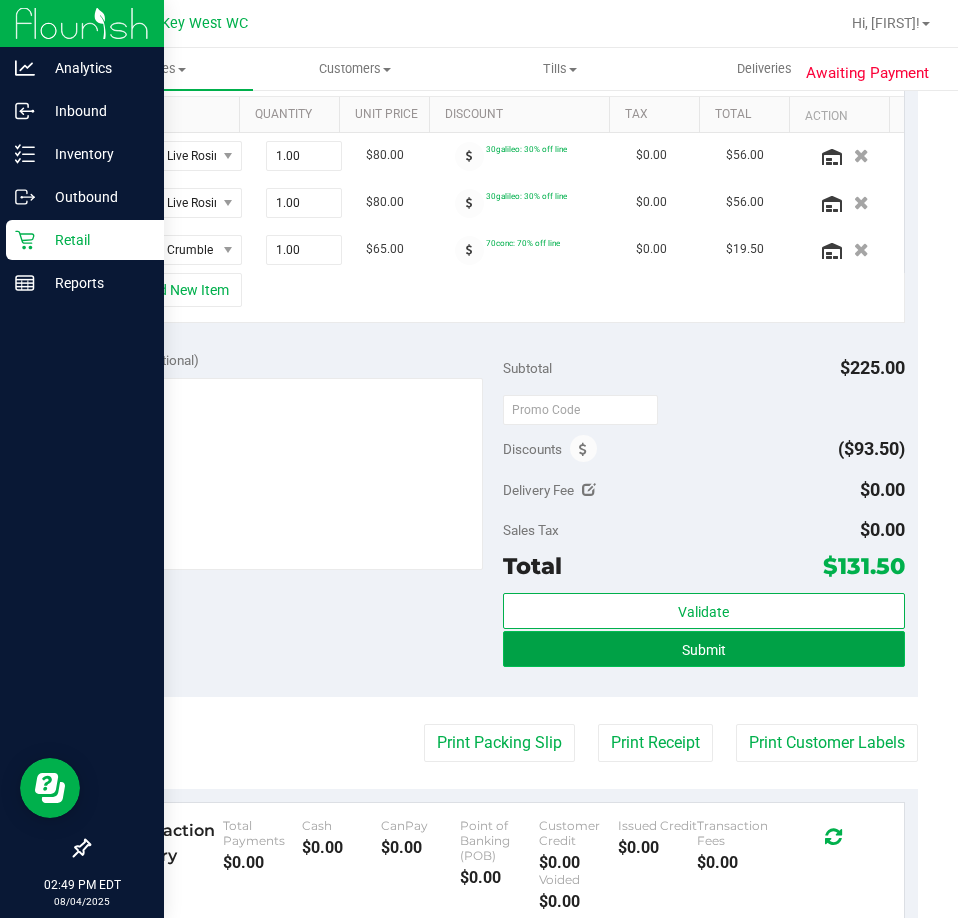 click on "Submit" at bounding box center (704, 649) 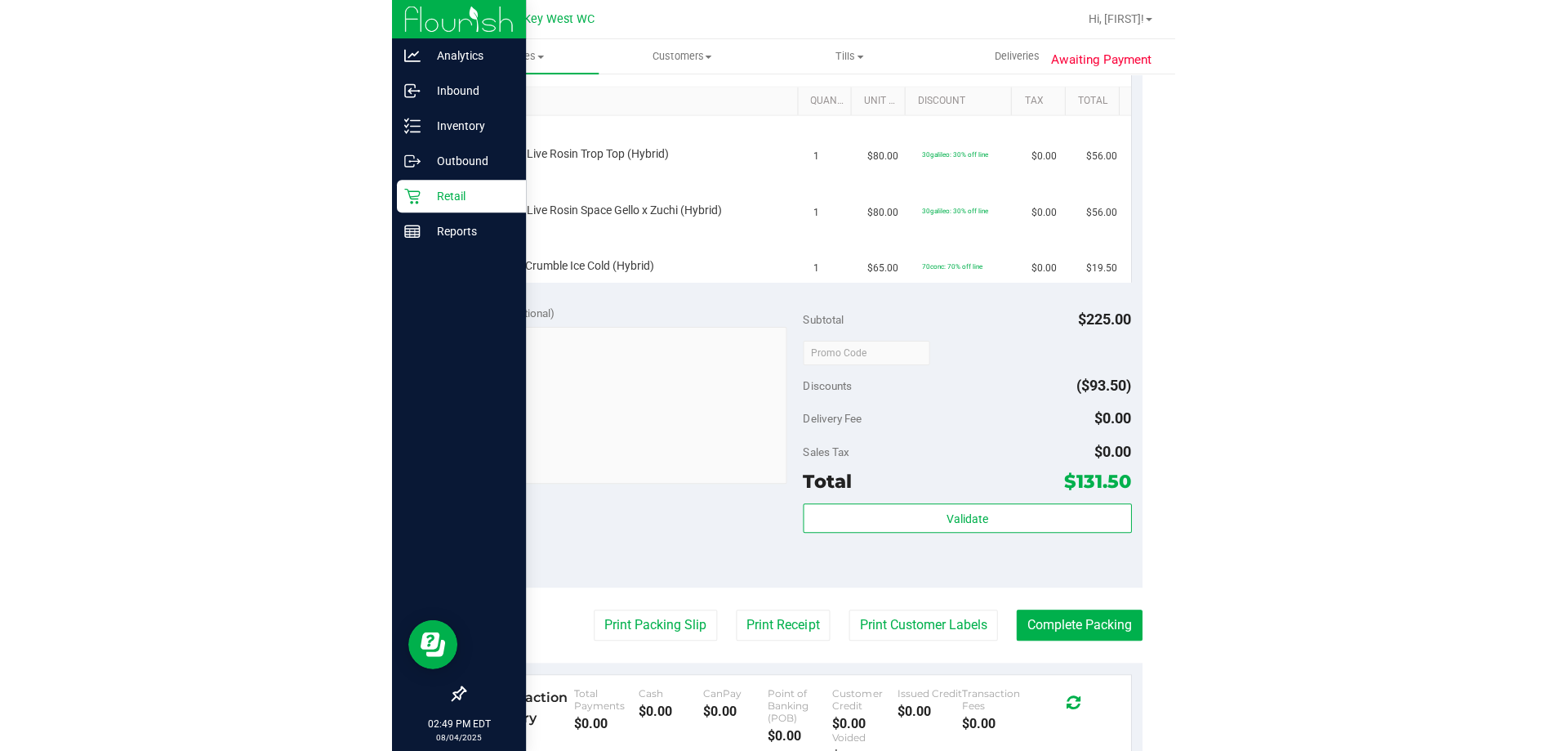 scroll, scrollTop: 0, scrollLeft: 0, axis: both 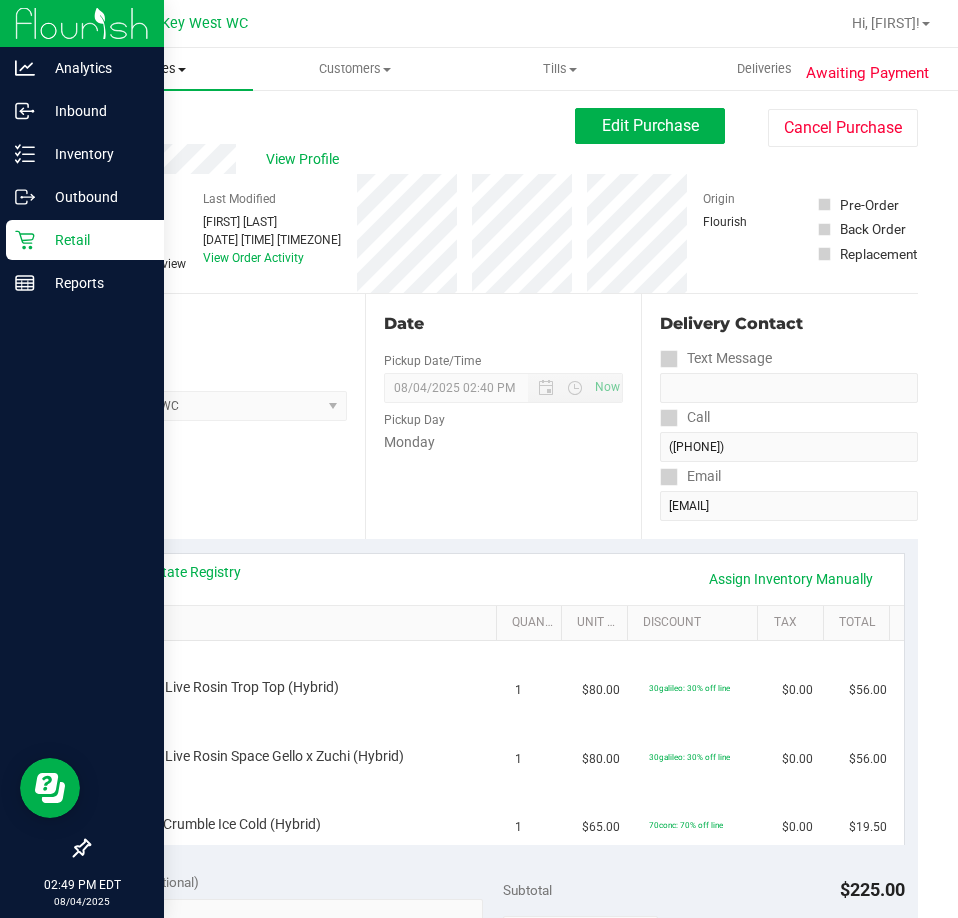 click on "Purchases" at bounding box center (150, 69) 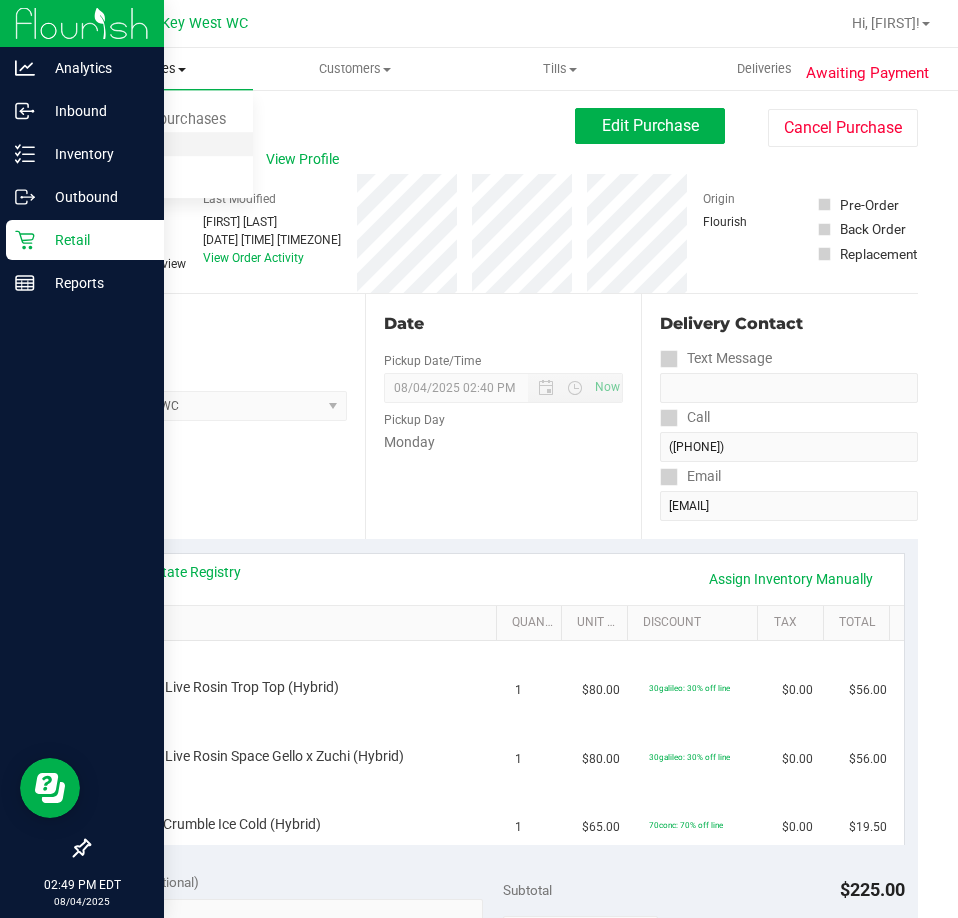 click on "Fulfillment" at bounding box center [110, 144] 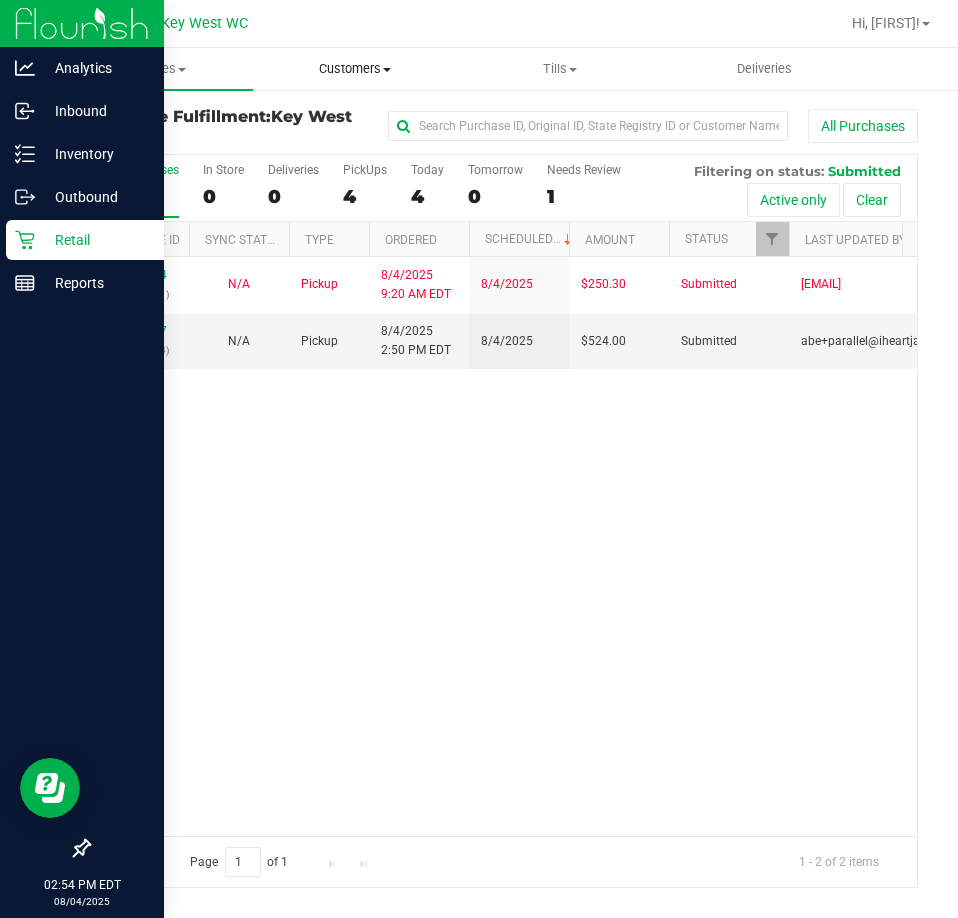 click on "Customers" at bounding box center [355, 69] 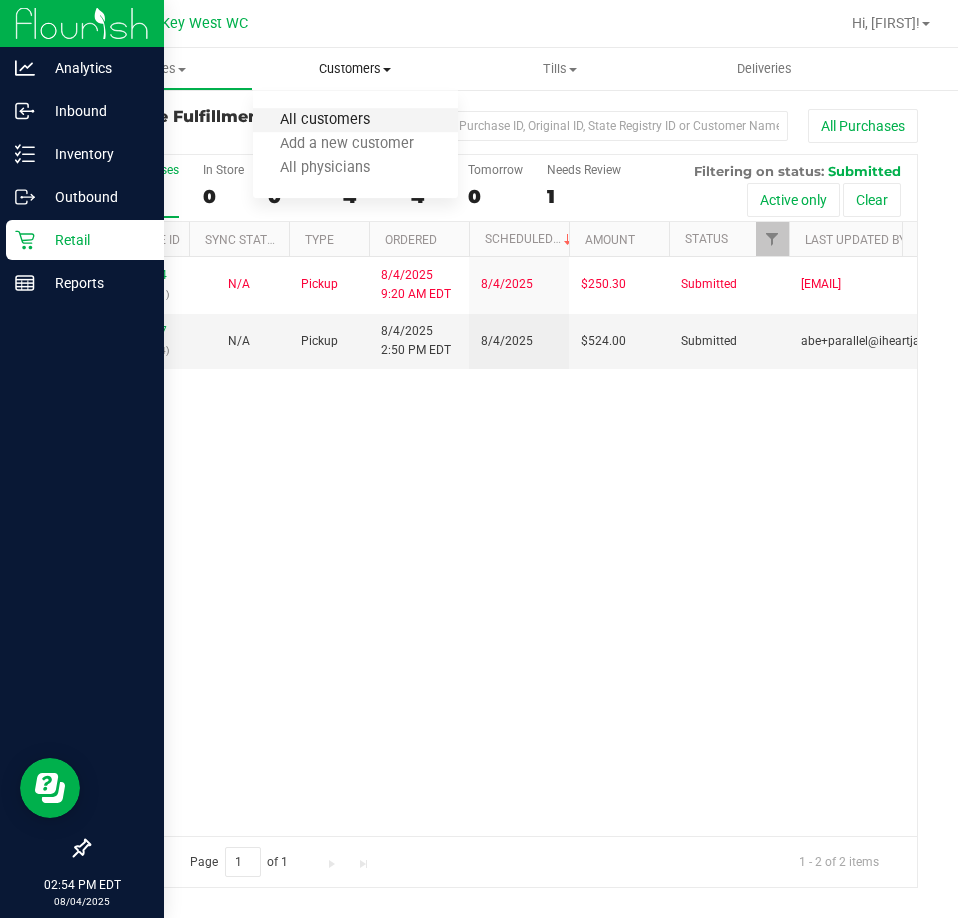 click on "All customers" at bounding box center [325, 120] 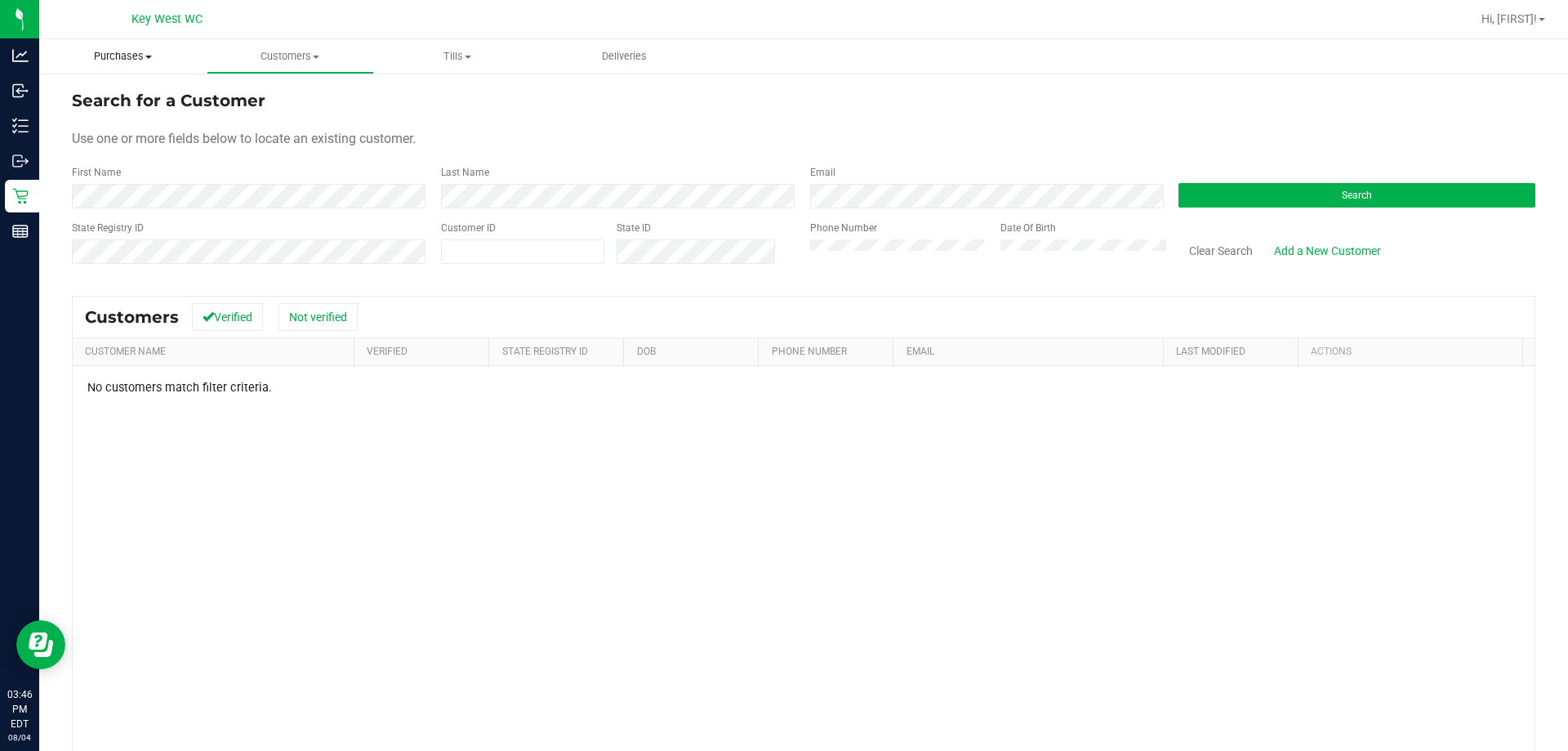 click on "Purchases
Summary of purchases
Fulfillment
All purchases" at bounding box center [122, 56] 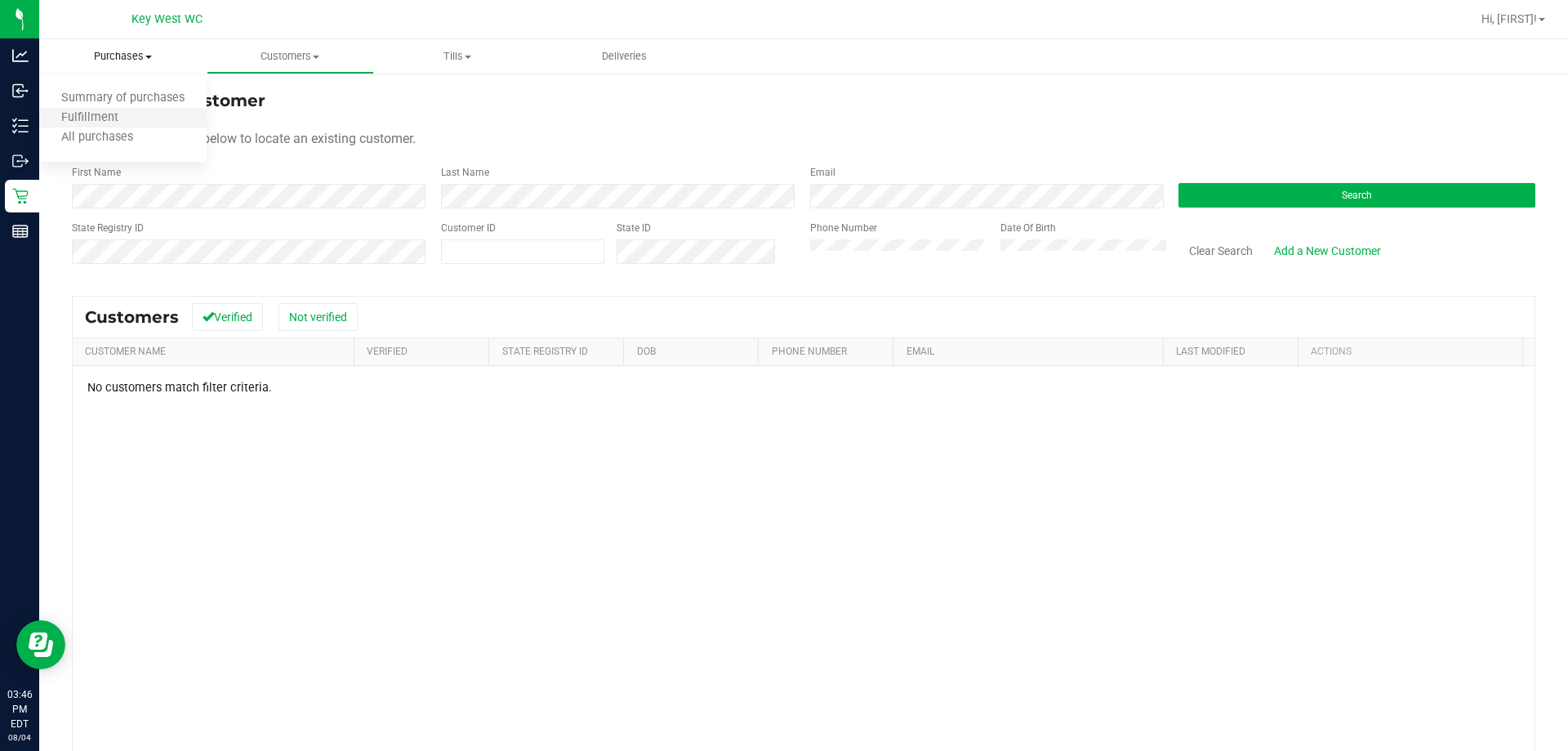 click on "Fulfillment" at bounding box center (122, 118) 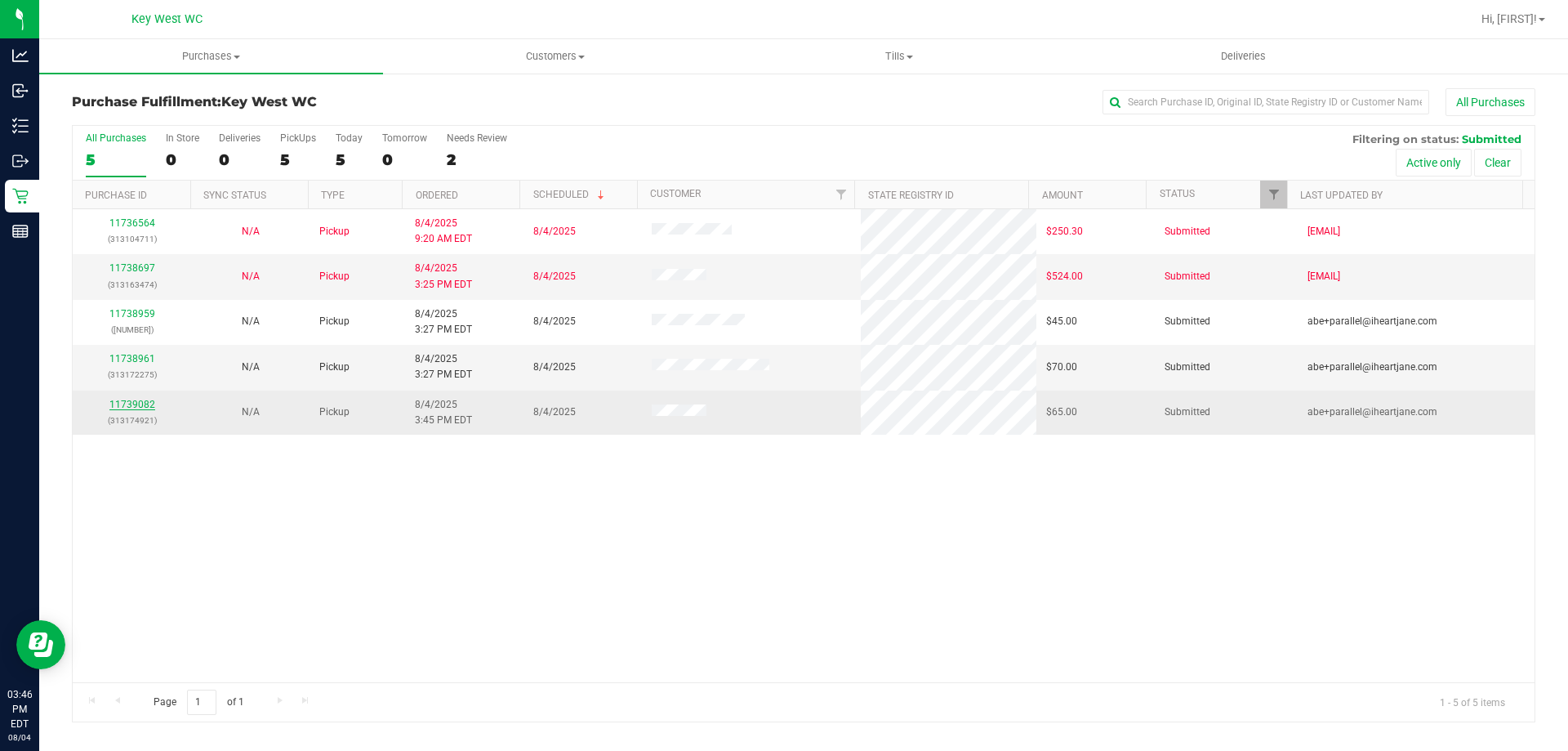 click on "11739082" at bounding box center (132, 405) 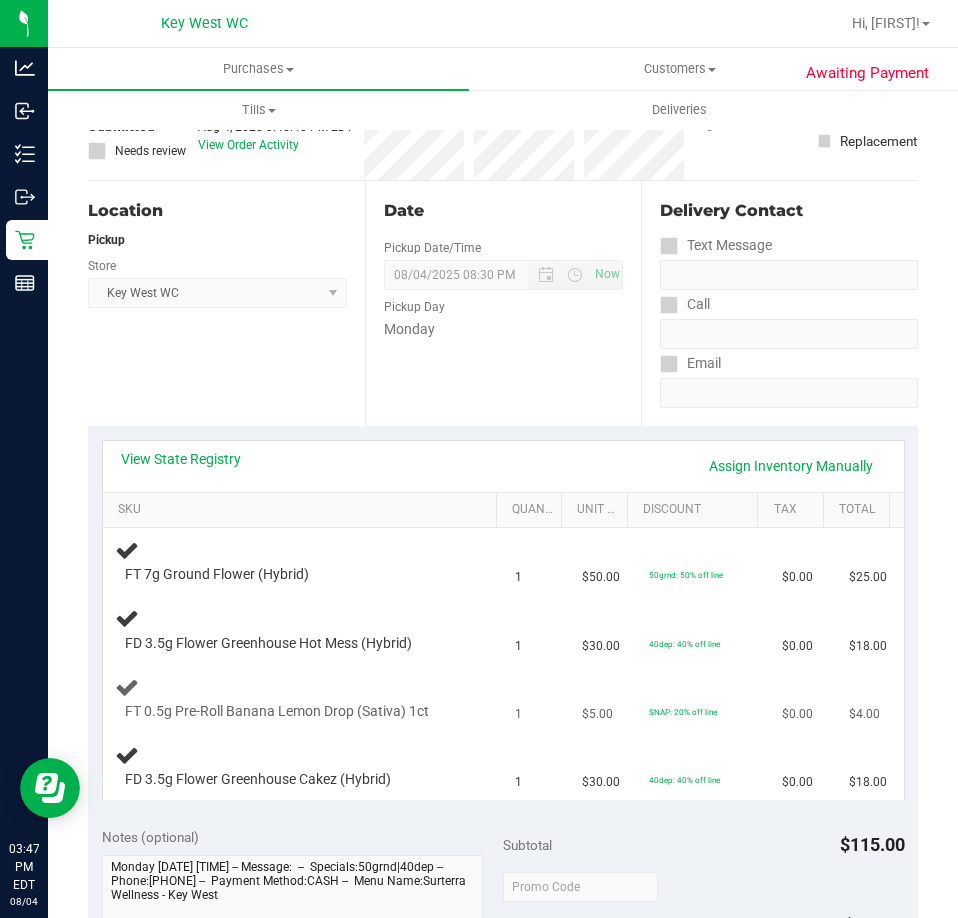 scroll, scrollTop: 0, scrollLeft: 0, axis: both 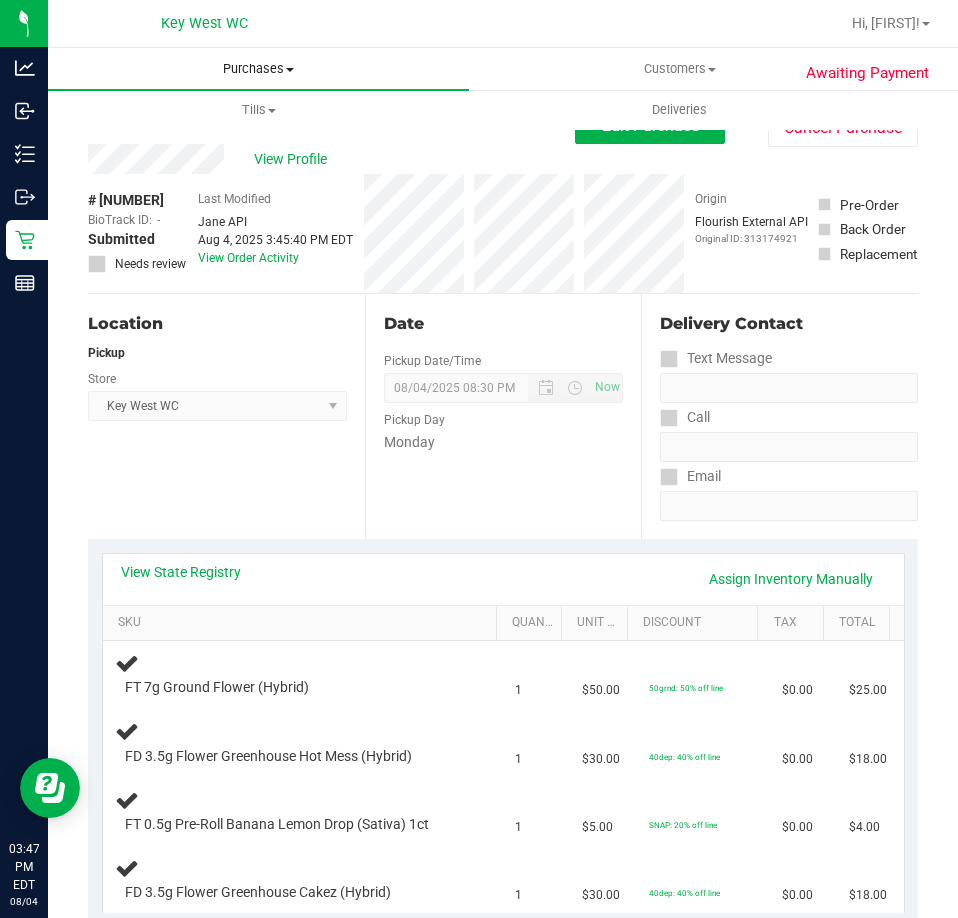 drag, startPoint x: 261, startPoint y: 59, endPoint x: 256, endPoint y: 69, distance: 11.18034 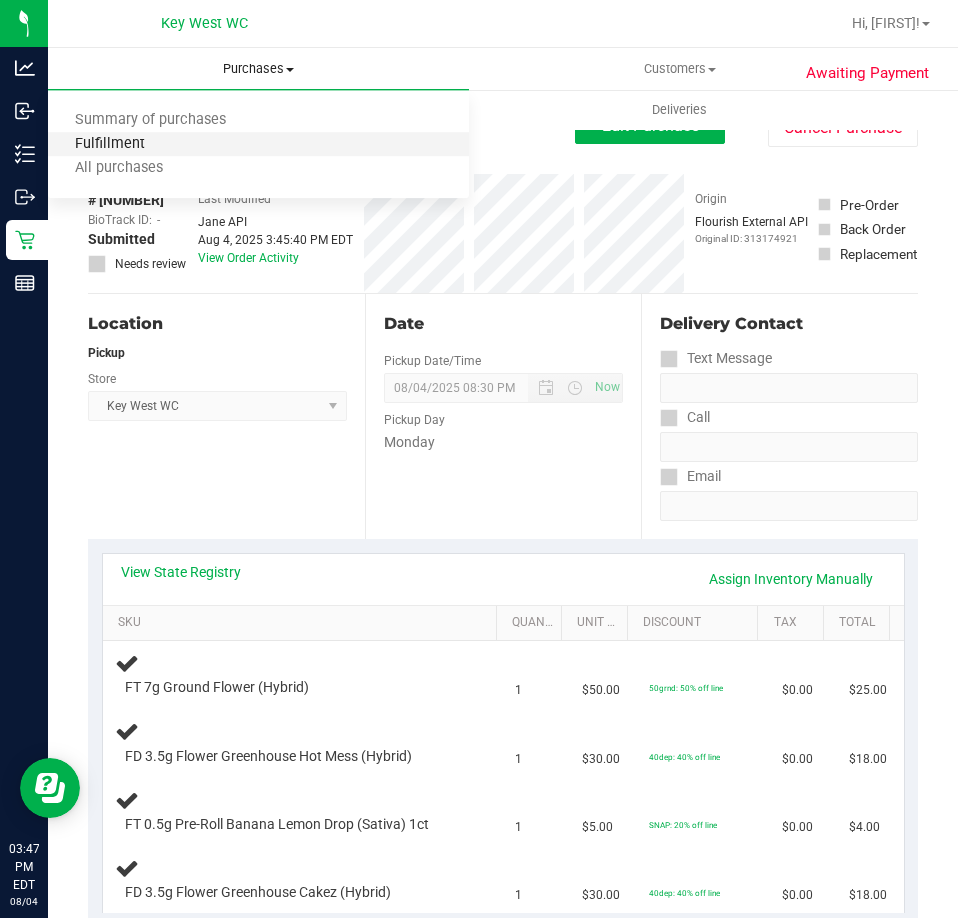 click on "Fulfillment" at bounding box center [110, 144] 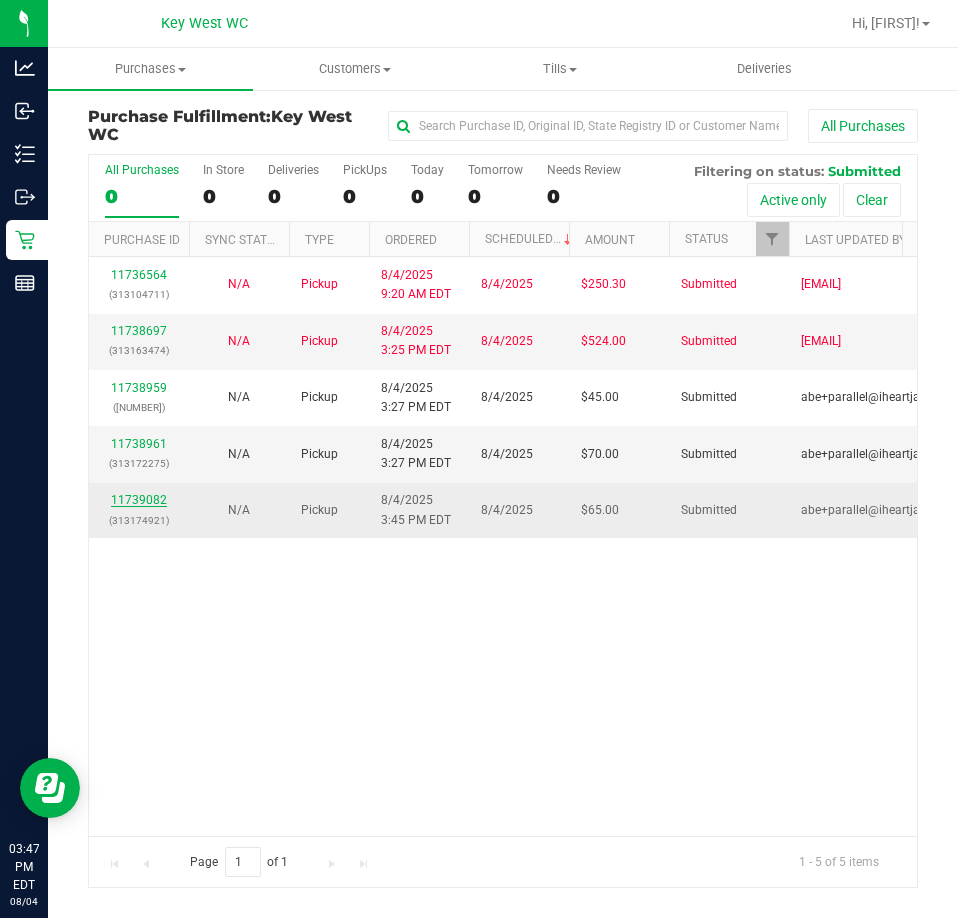 click on "11739082" at bounding box center (139, 500) 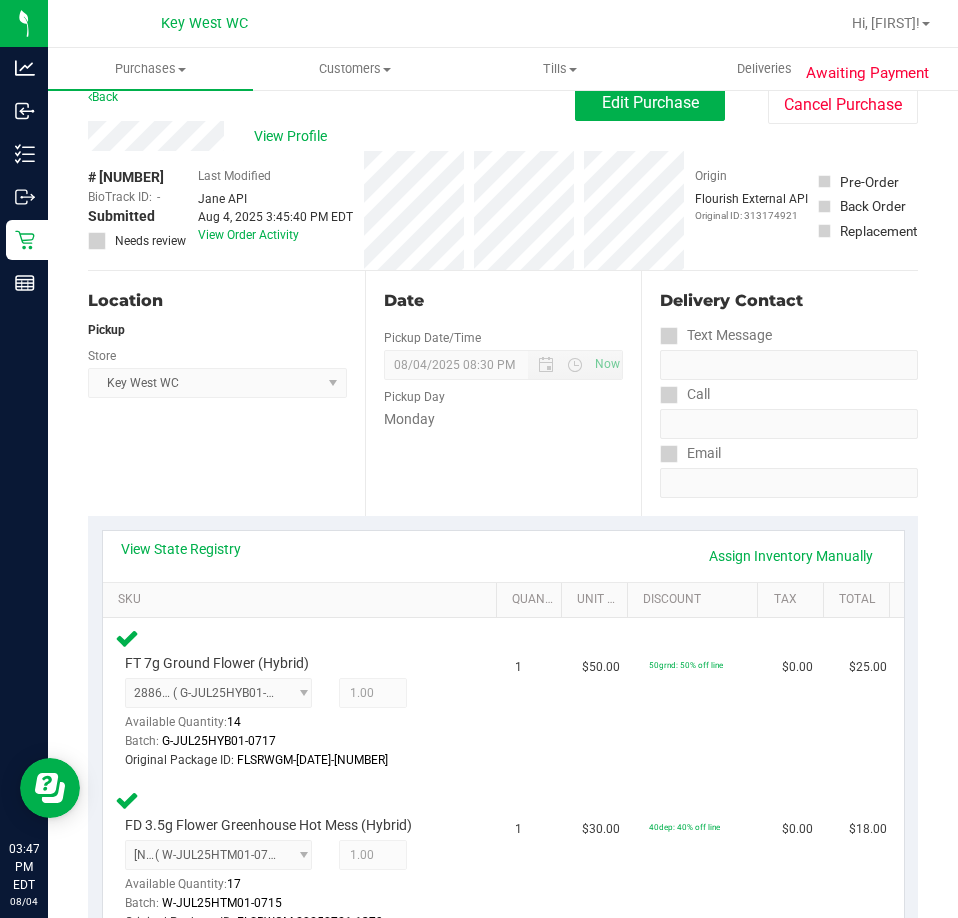 scroll, scrollTop: 0, scrollLeft: 0, axis: both 